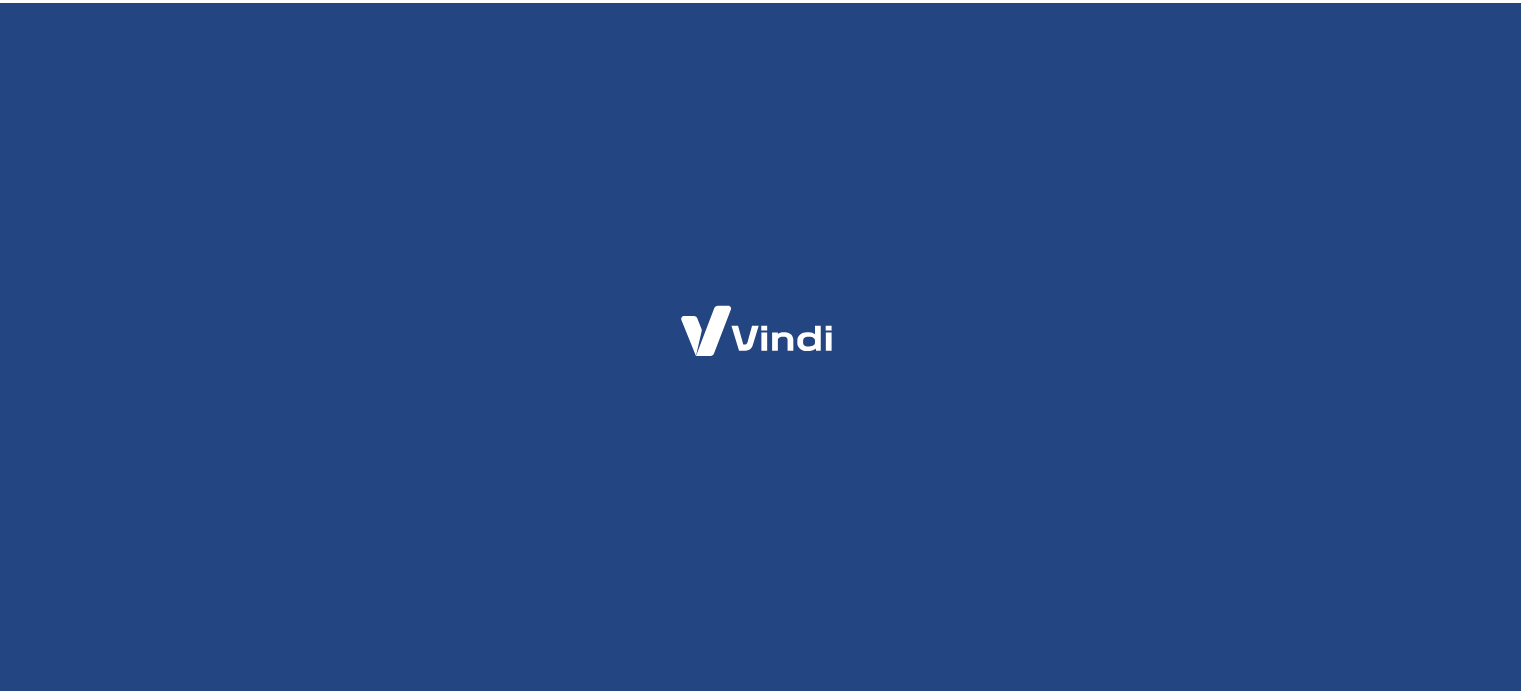 scroll, scrollTop: 0, scrollLeft: 0, axis: both 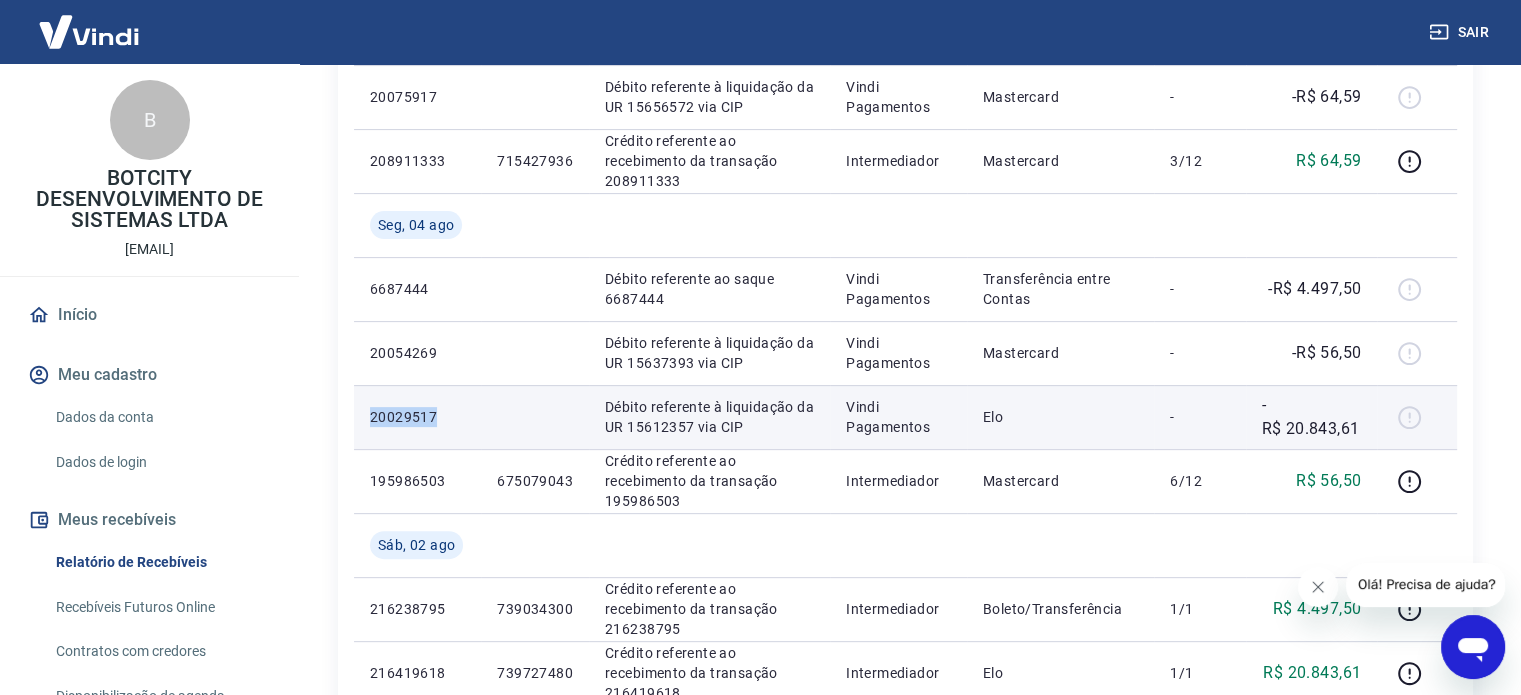 drag, startPoint x: 368, startPoint y: 419, endPoint x: 460, endPoint y: 420, distance: 92.00543 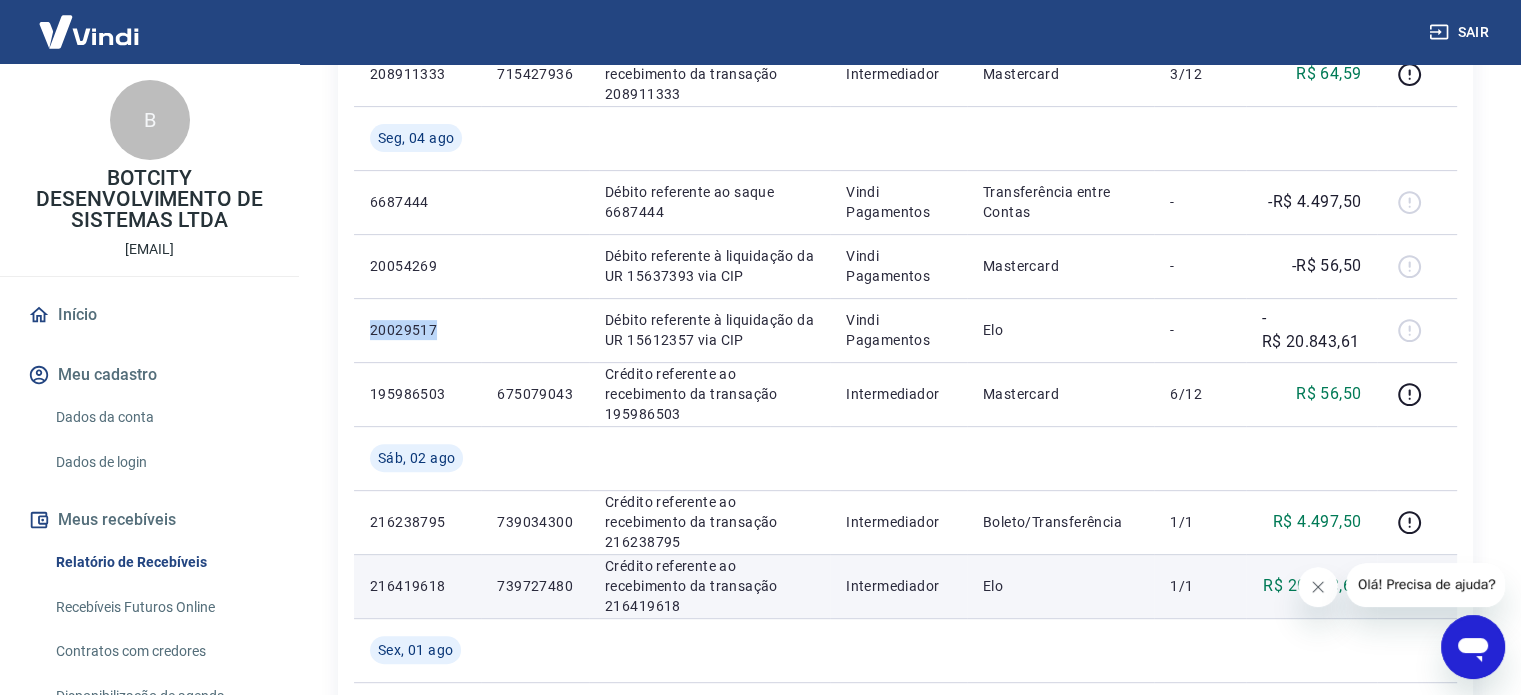 scroll, scrollTop: 700, scrollLeft: 0, axis: vertical 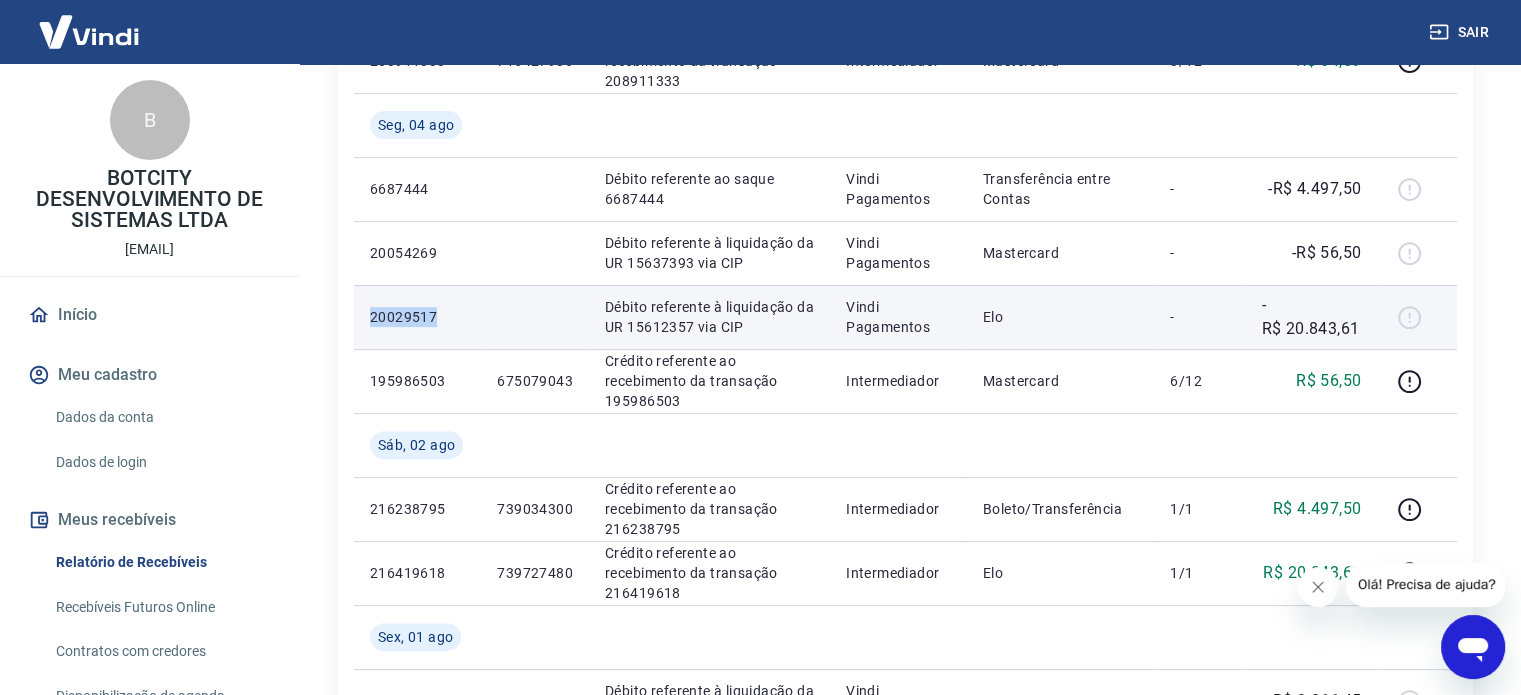 click on "20029517" at bounding box center [417, 317] 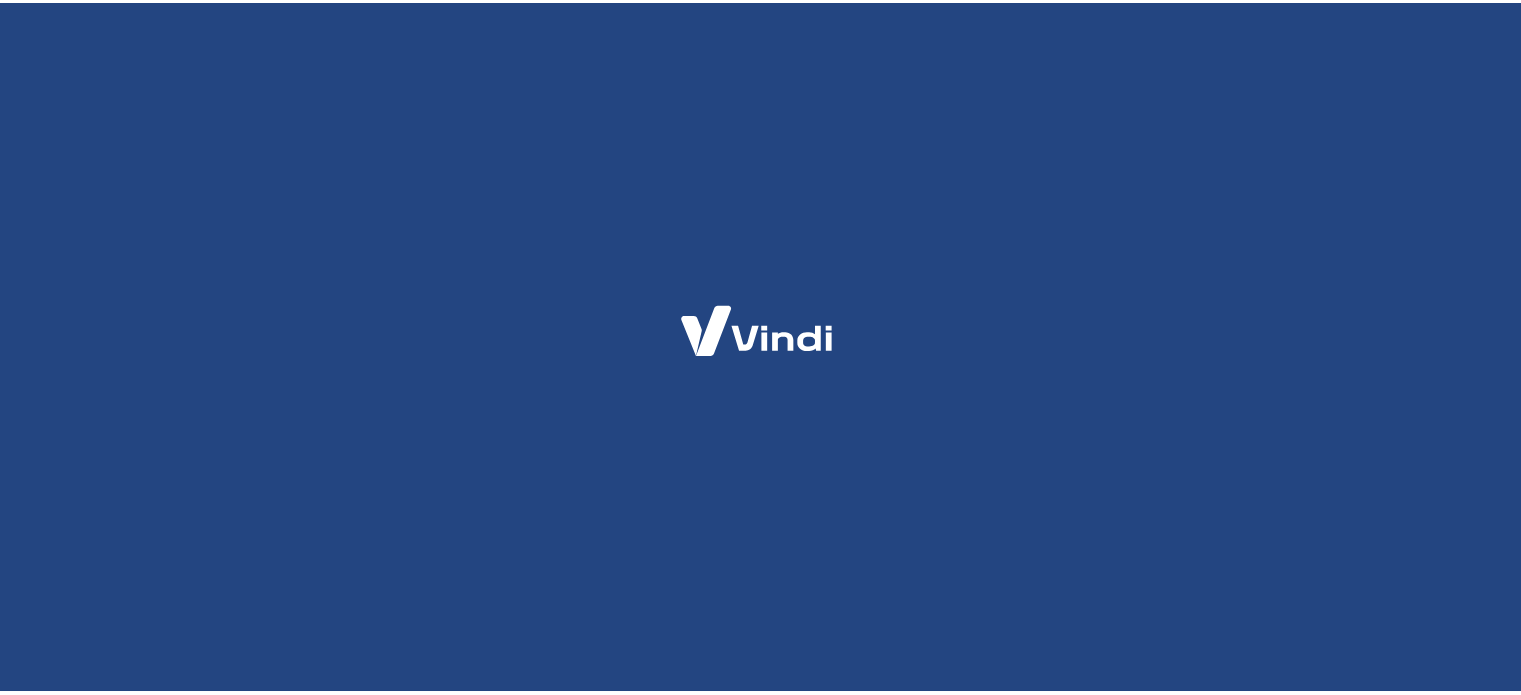 scroll, scrollTop: 0, scrollLeft: 0, axis: both 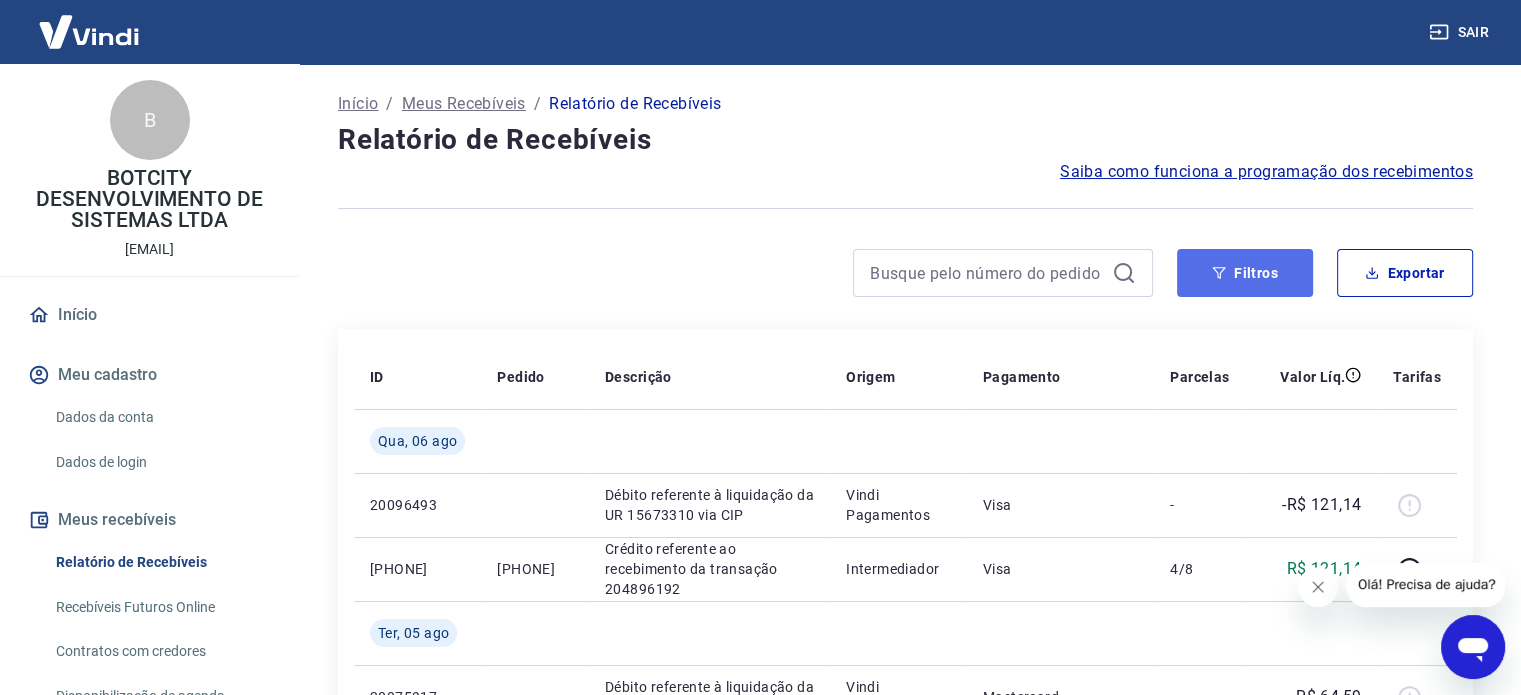 click on "Filtros" at bounding box center (1245, 273) 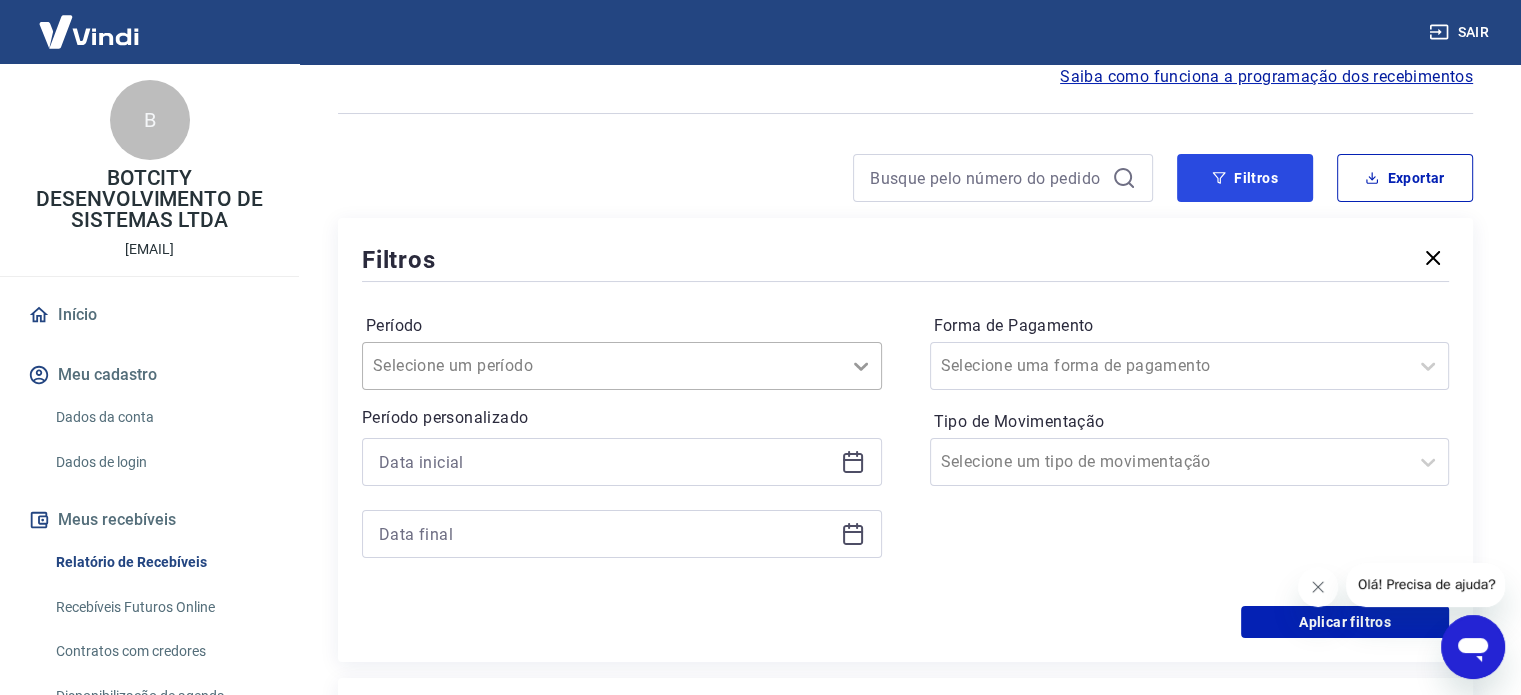scroll, scrollTop: 100, scrollLeft: 0, axis: vertical 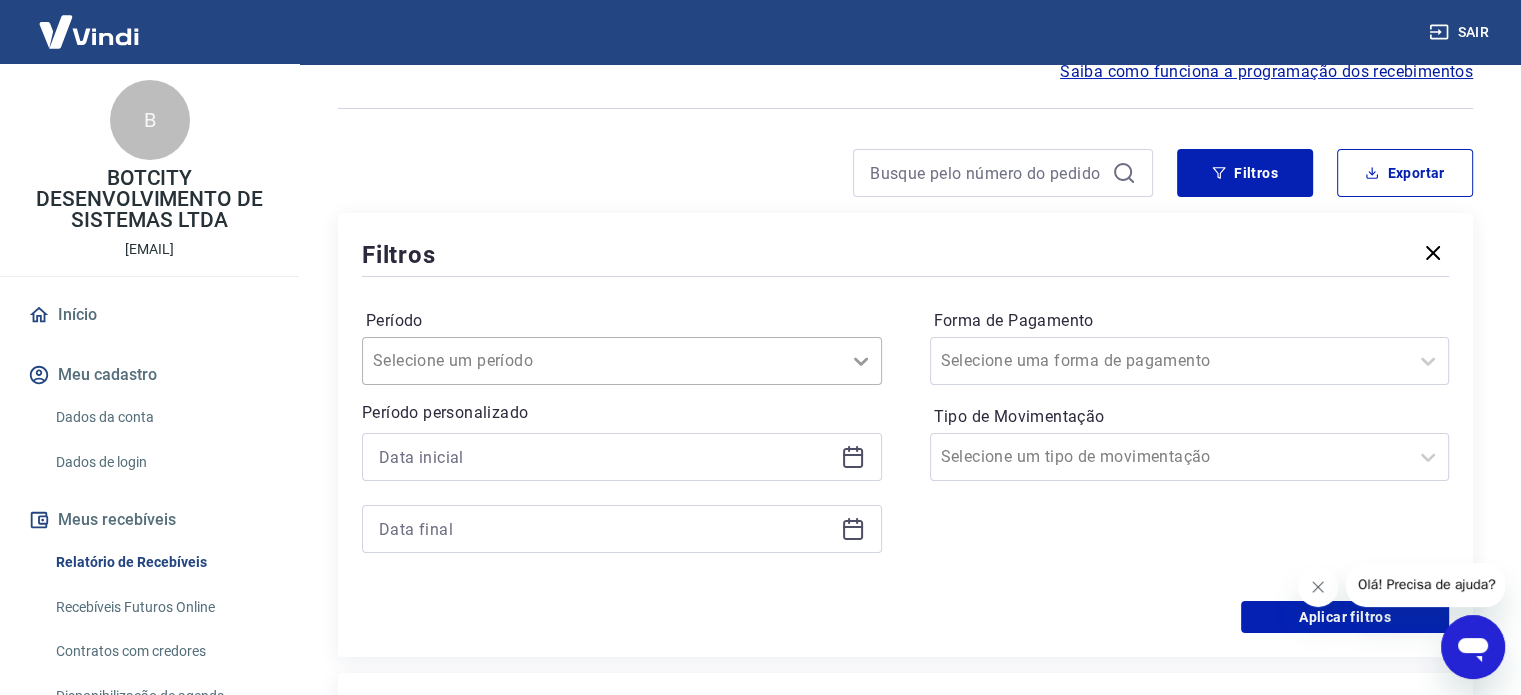 click 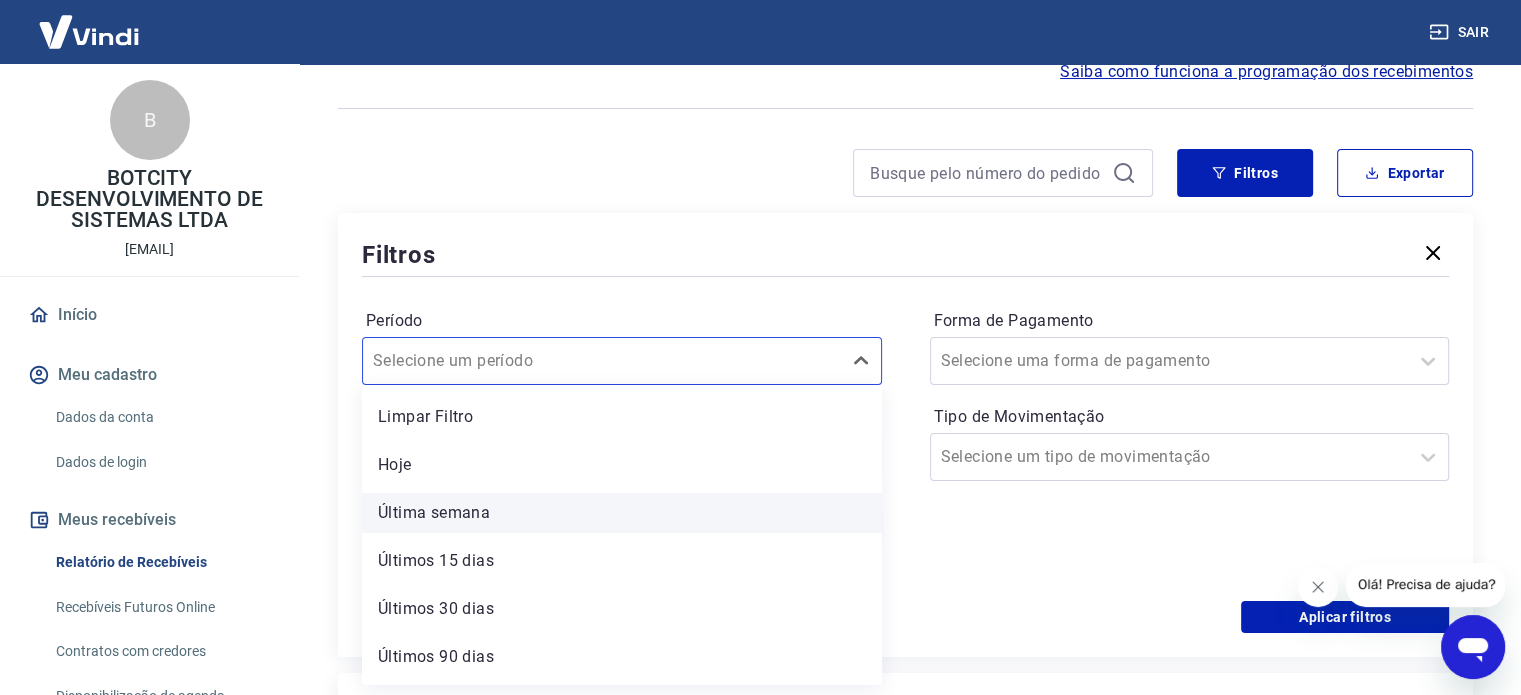 scroll, scrollTop: 44, scrollLeft: 0, axis: vertical 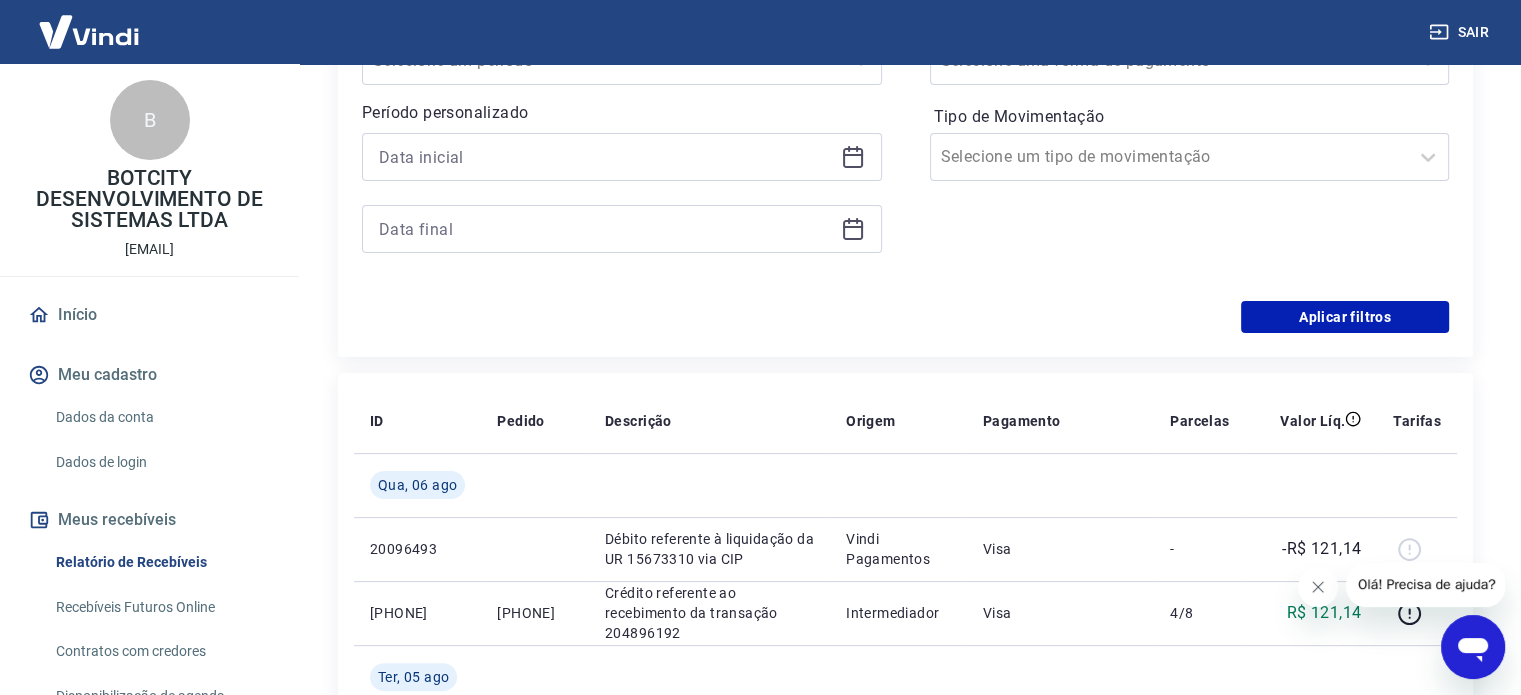 click on "Aplicar filtros" at bounding box center [905, 317] 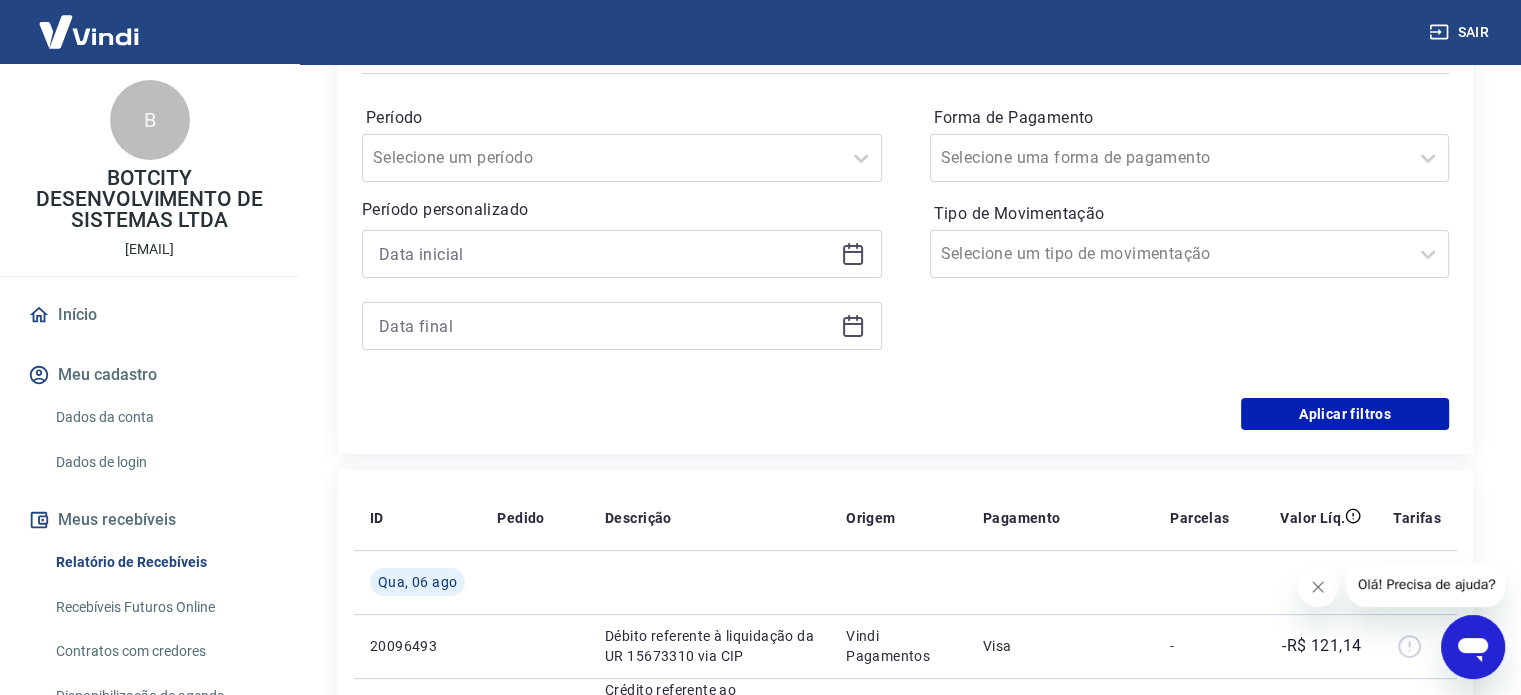 scroll, scrollTop: 300, scrollLeft: 0, axis: vertical 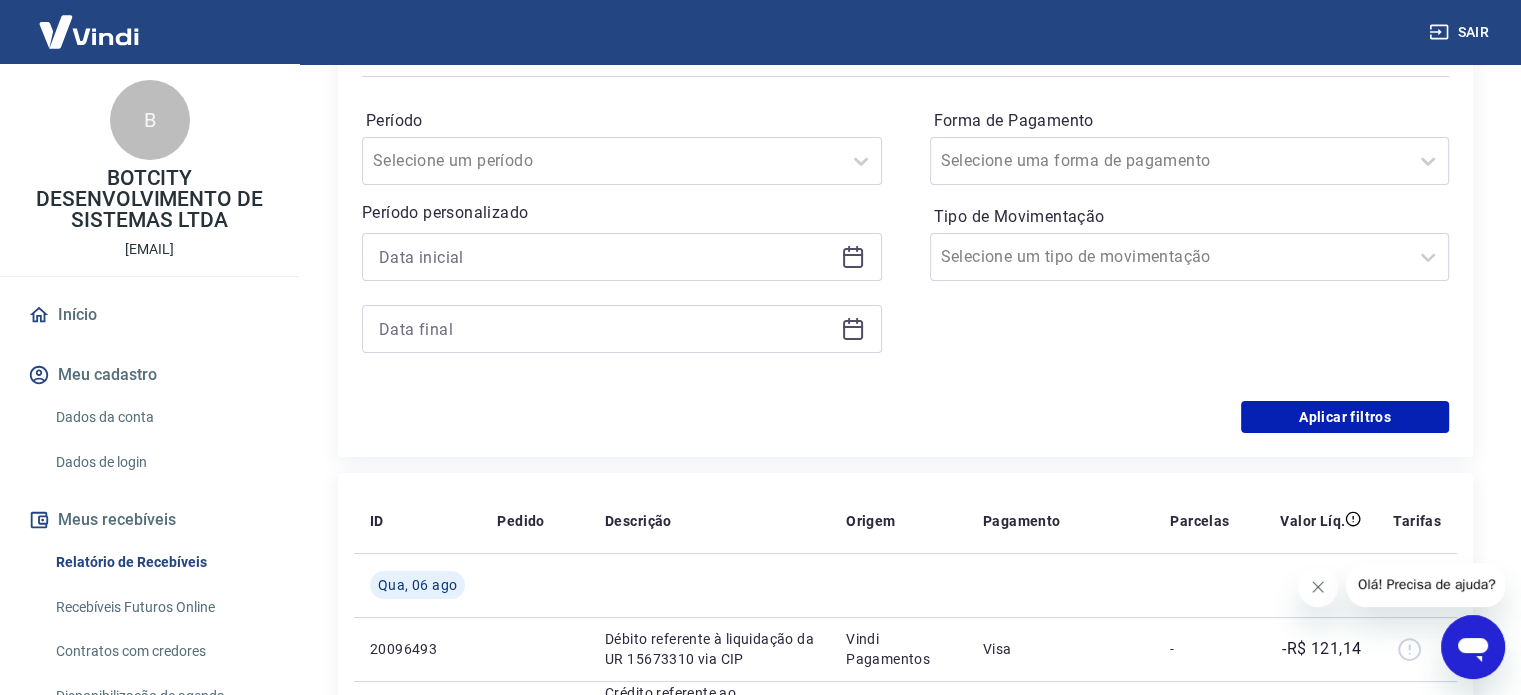 click 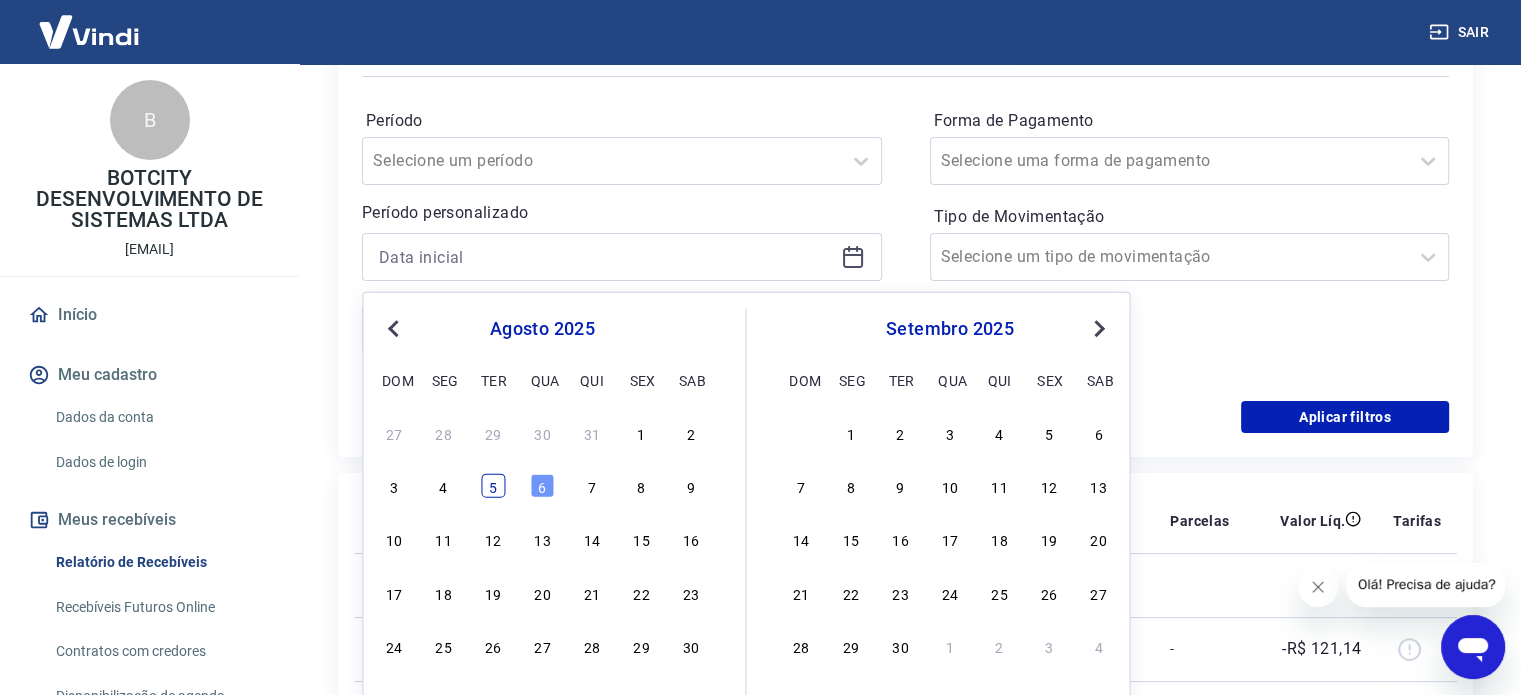 click on "5" at bounding box center (493, 486) 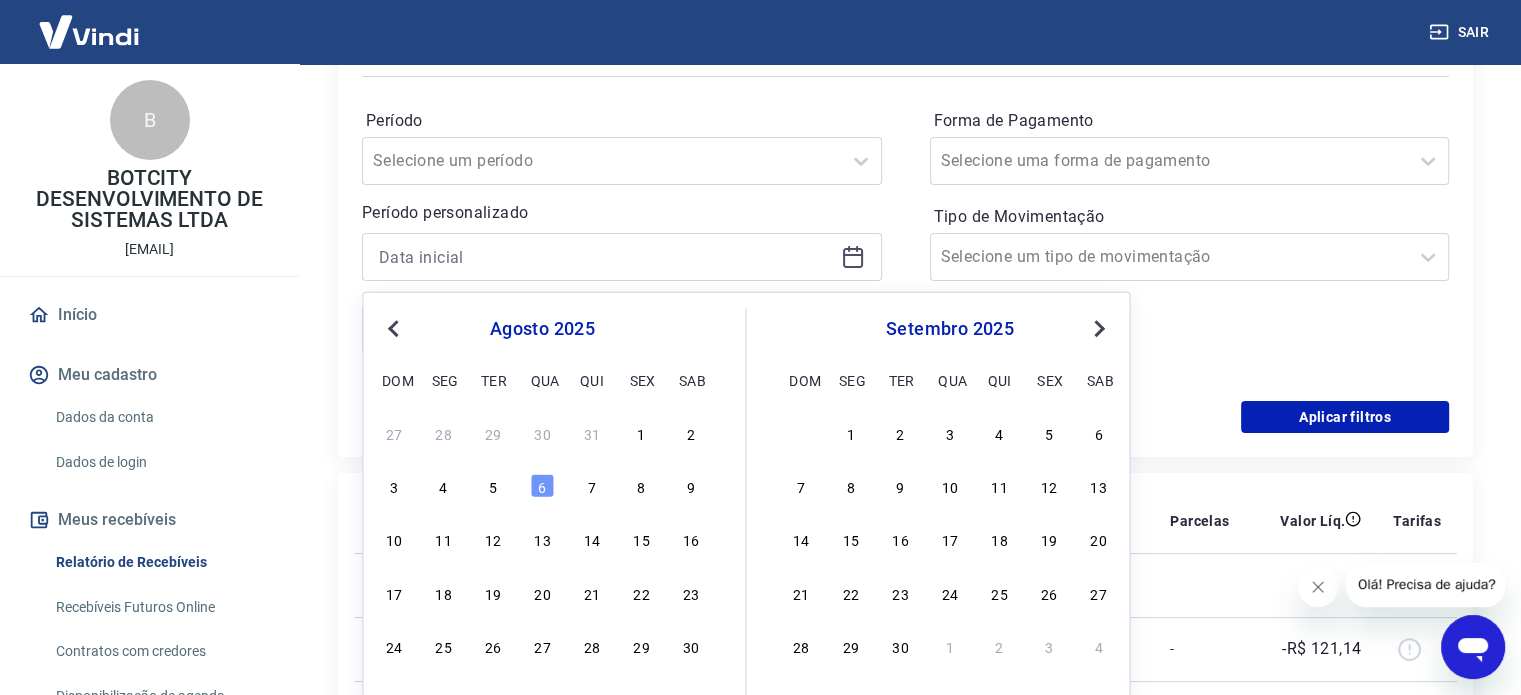 type on "05/08/2025" 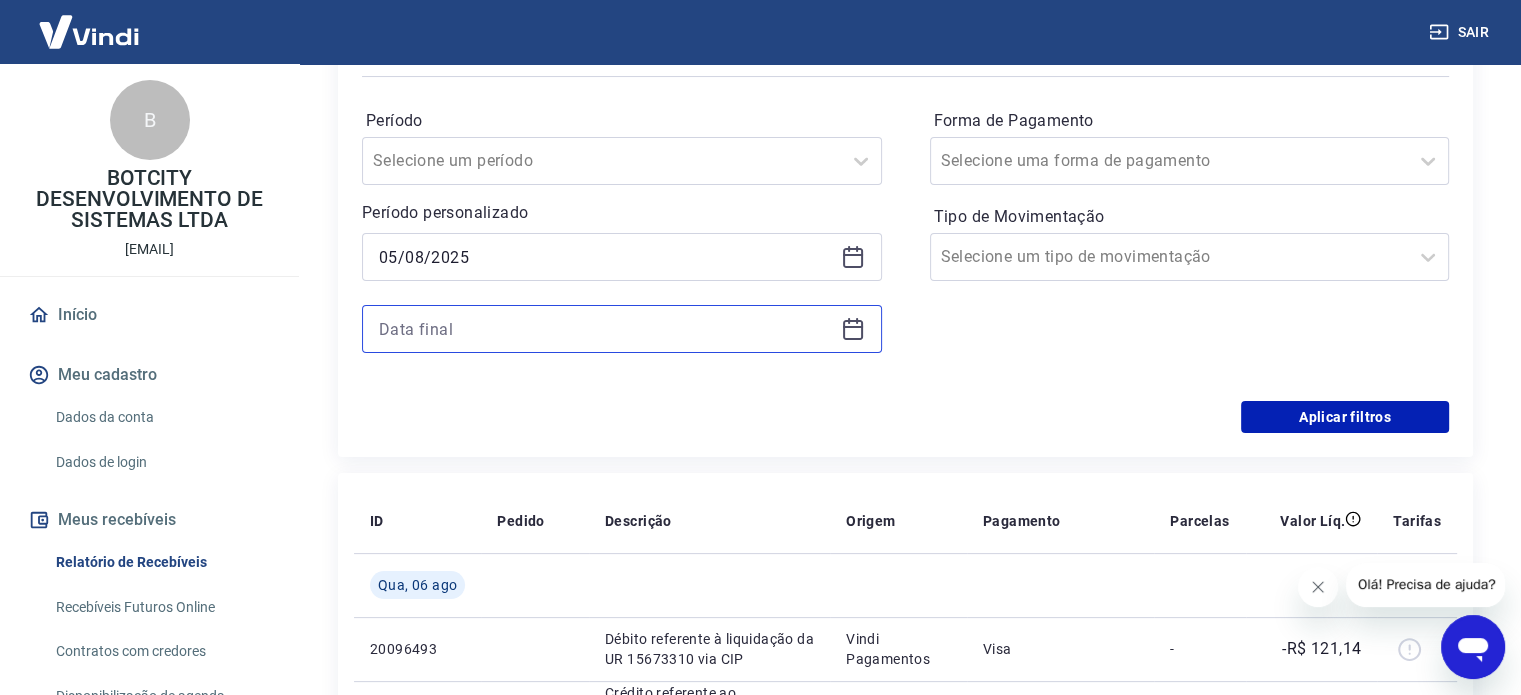 click at bounding box center [606, 329] 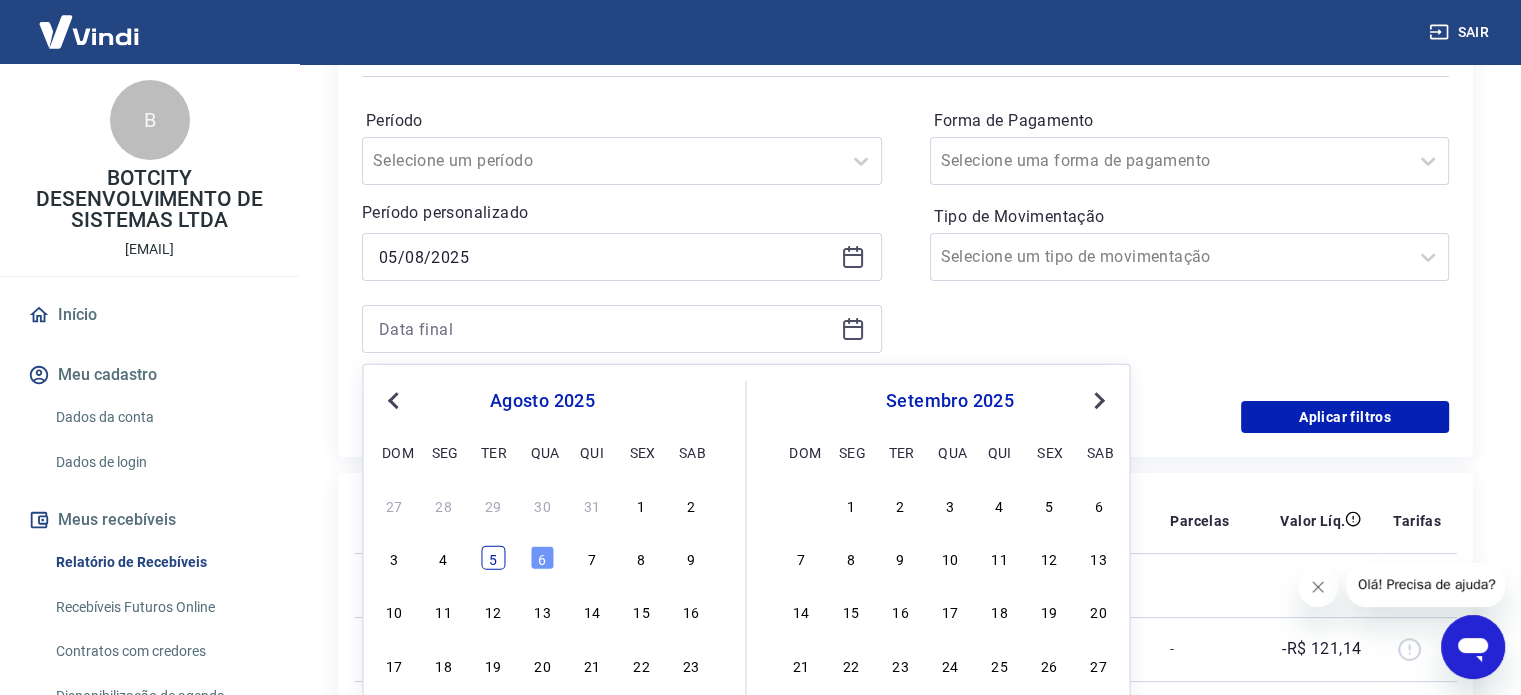 click on "5" at bounding box center [493, 558] 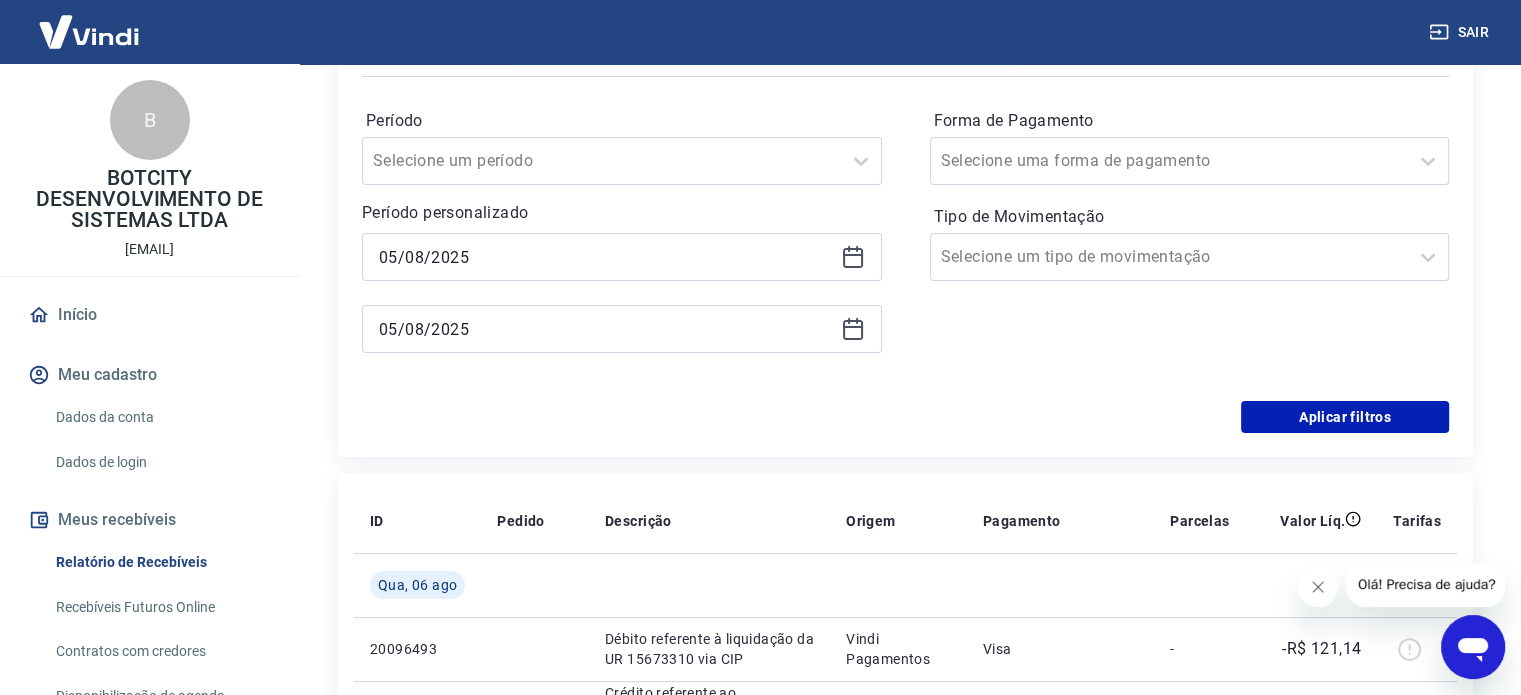 type on "05/08/2025" 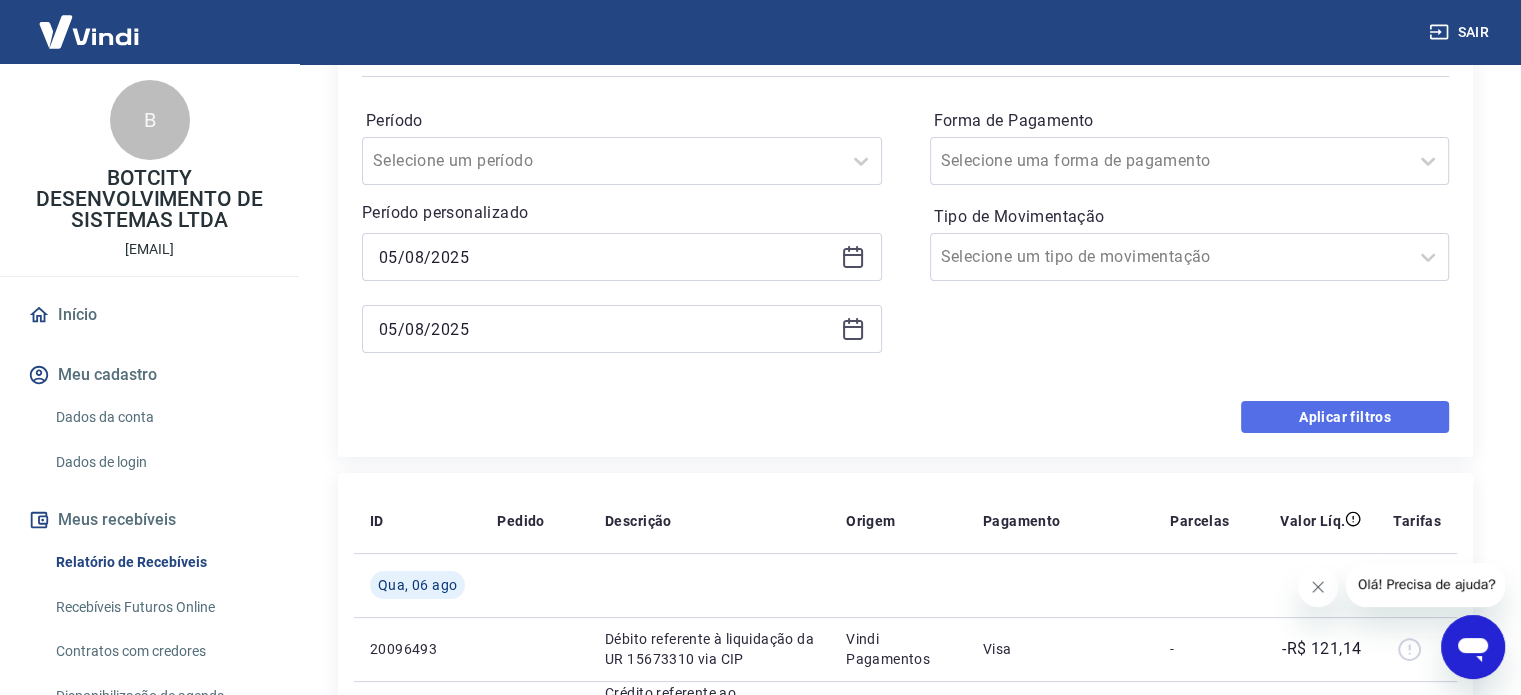 click on "Aplicar filtros" at bounding box center (1345, 417) 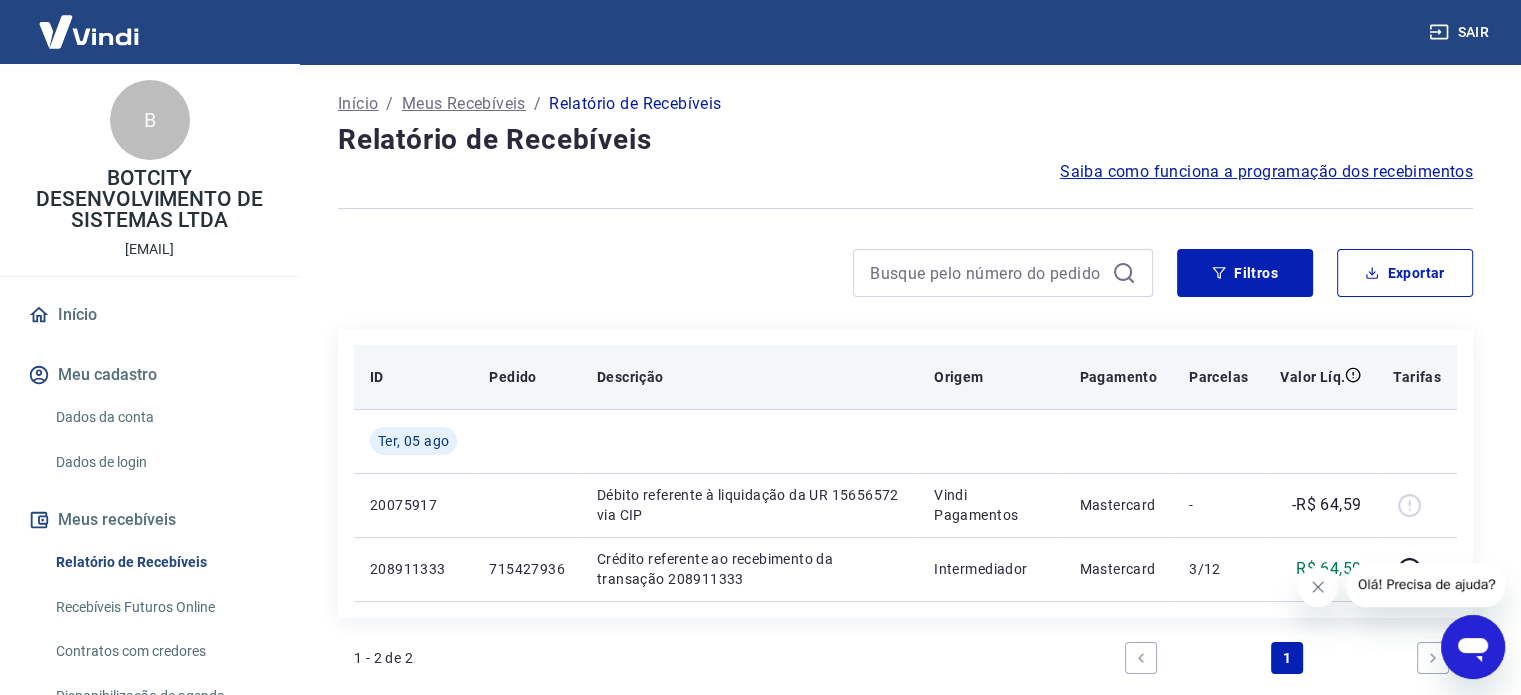 scroll, scrollTop: 0, scrollLeft: 0, axis: both 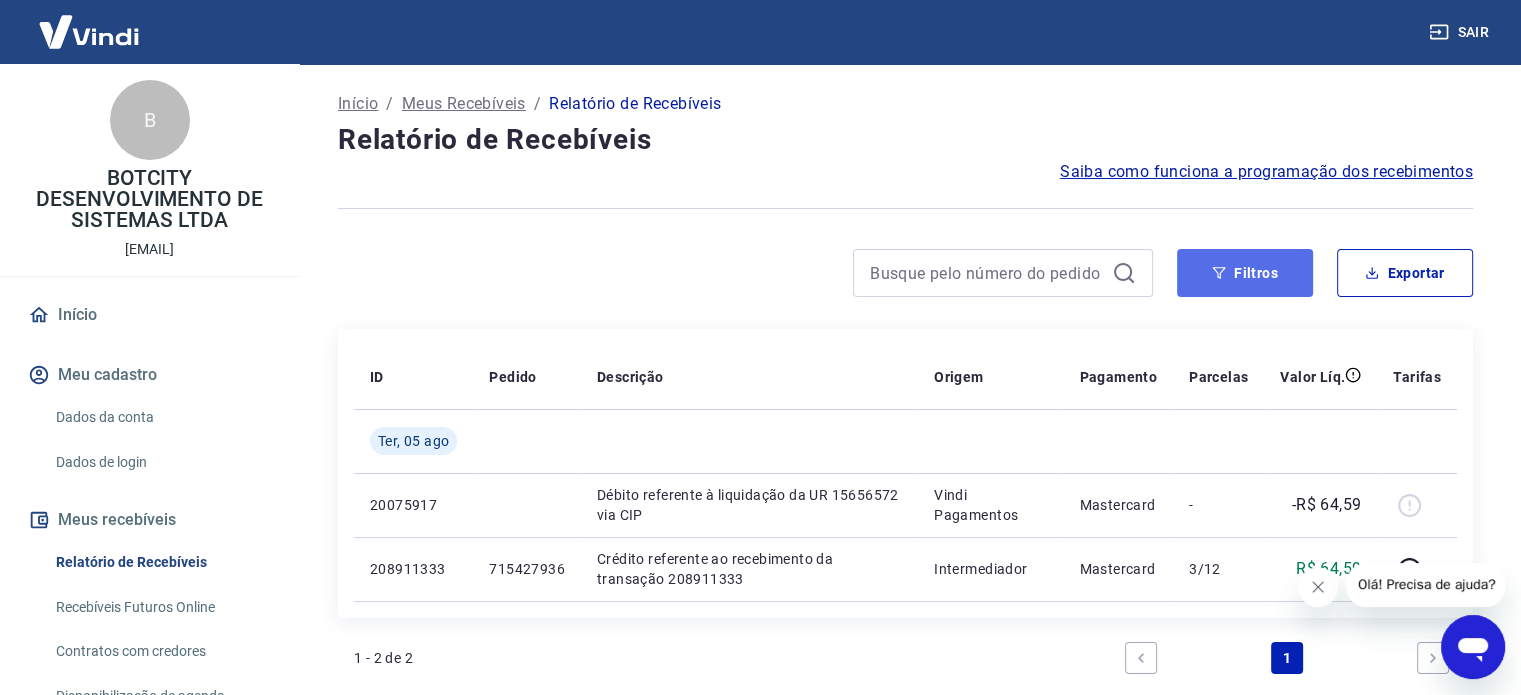 click on "Filtros" at bounding box center [1245, 273] 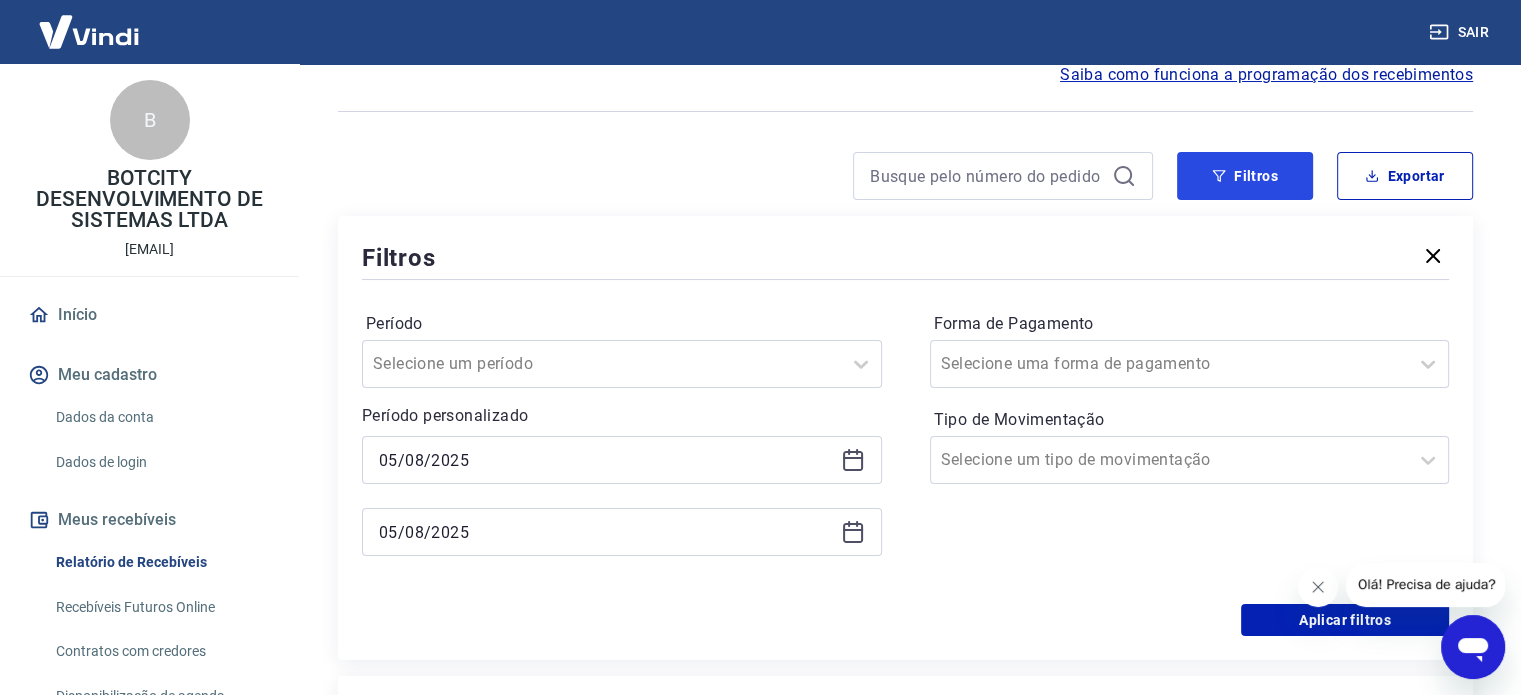 scroll, scrollTop: 100, scrollLeft: 0, axis: vertical 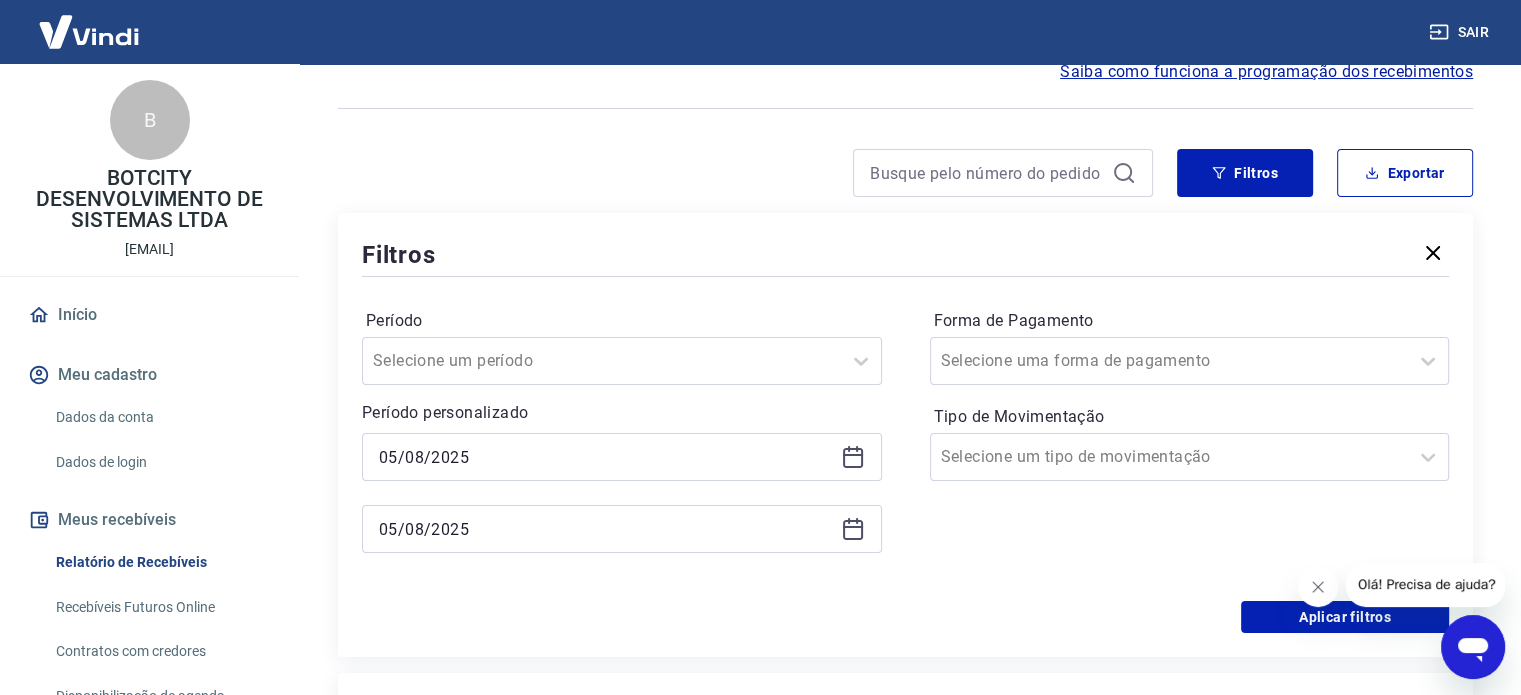 click on "05/08/2025" at bounding box center (622, 457) 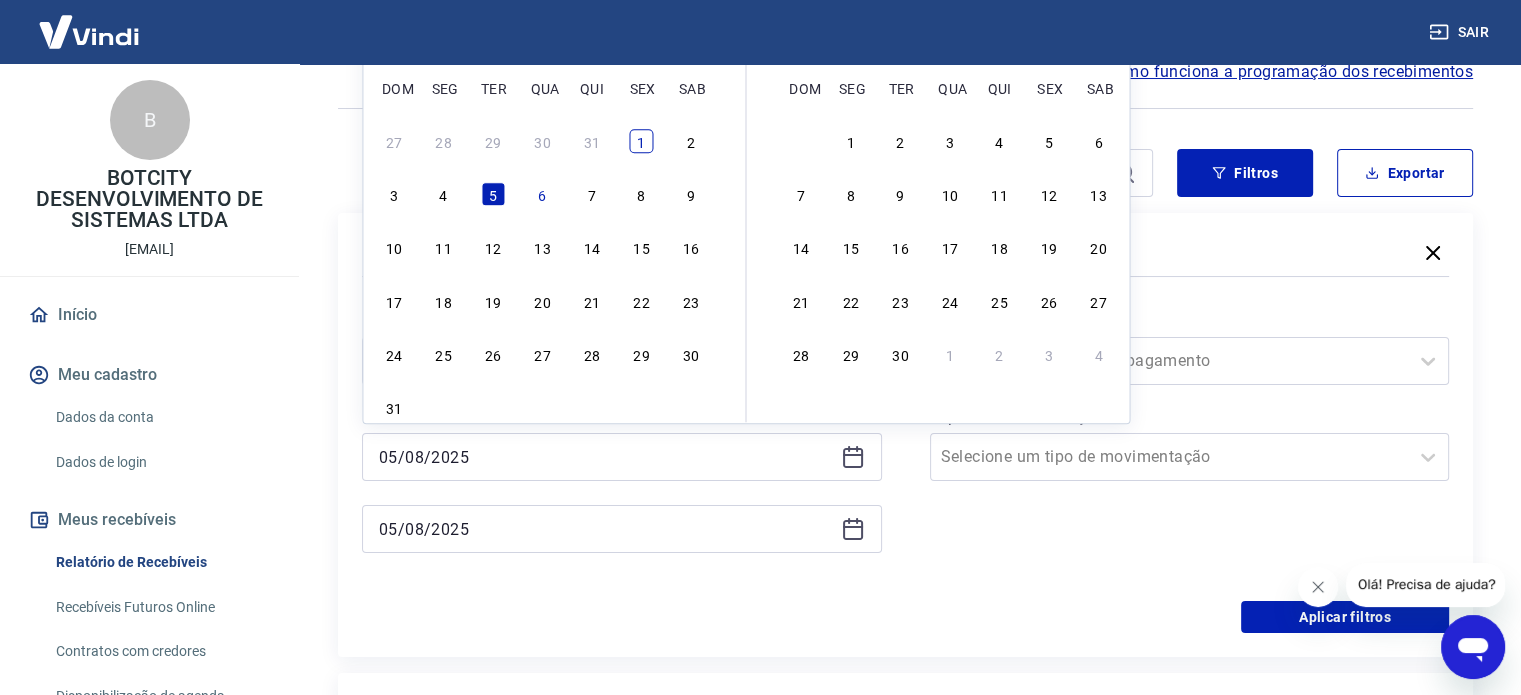 click on "1" at bounding box center (641, 141) 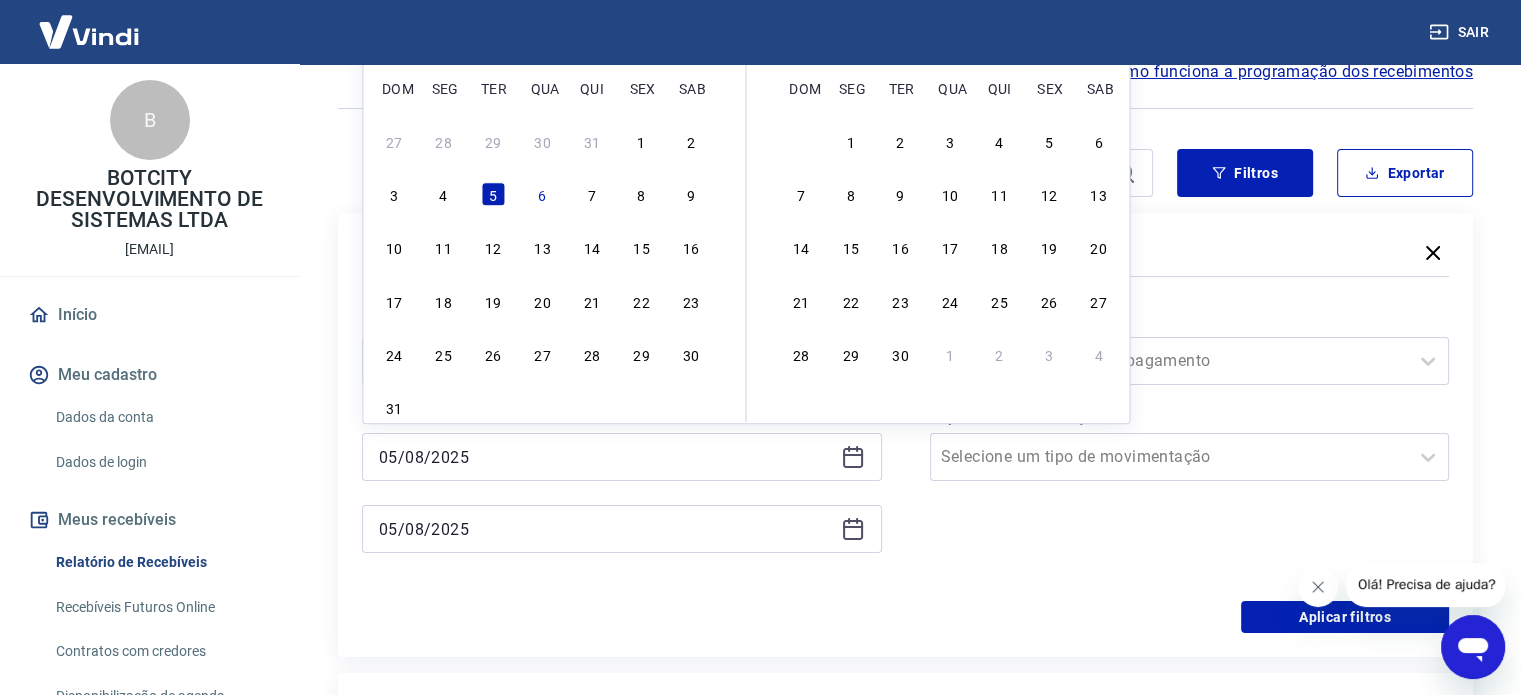 type on "01/08/2025" 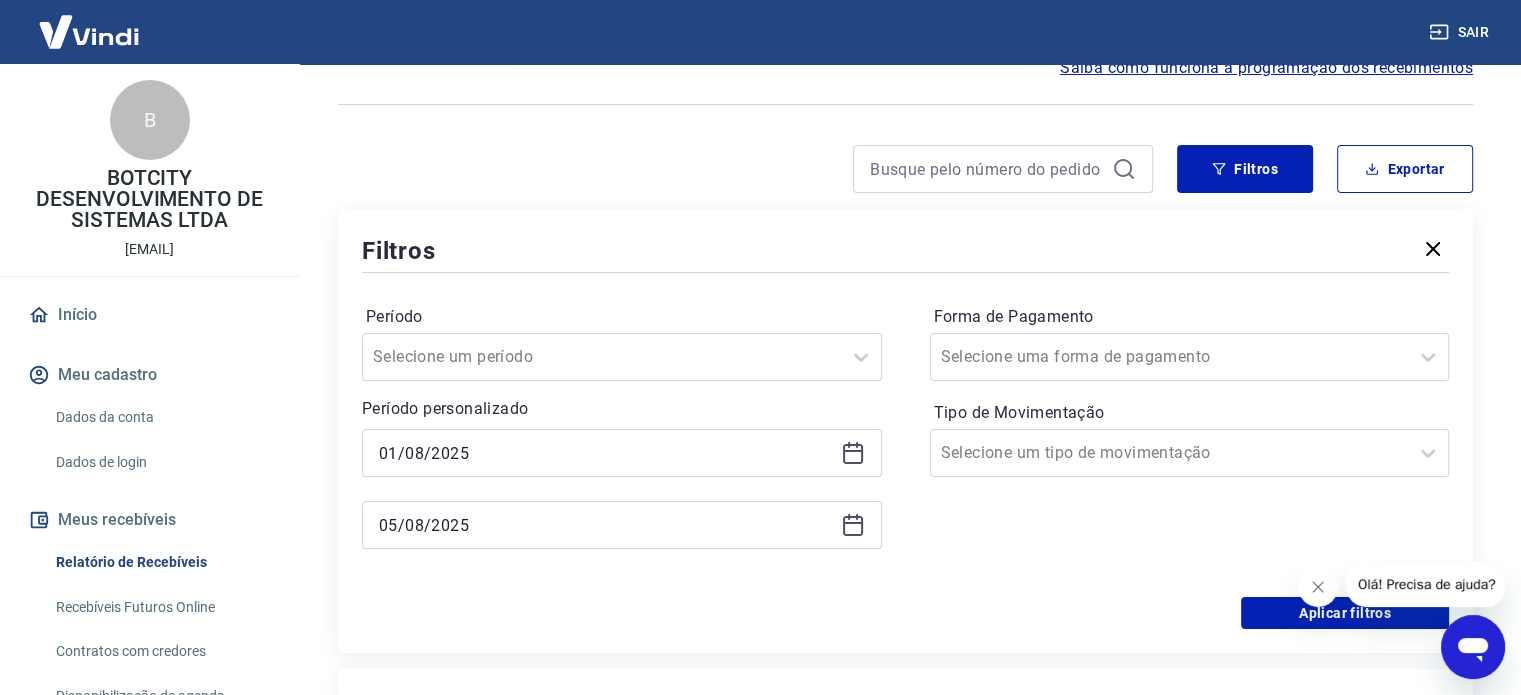 scroll, scrollTop: 100, scrollLeft: 0, axis: vertical 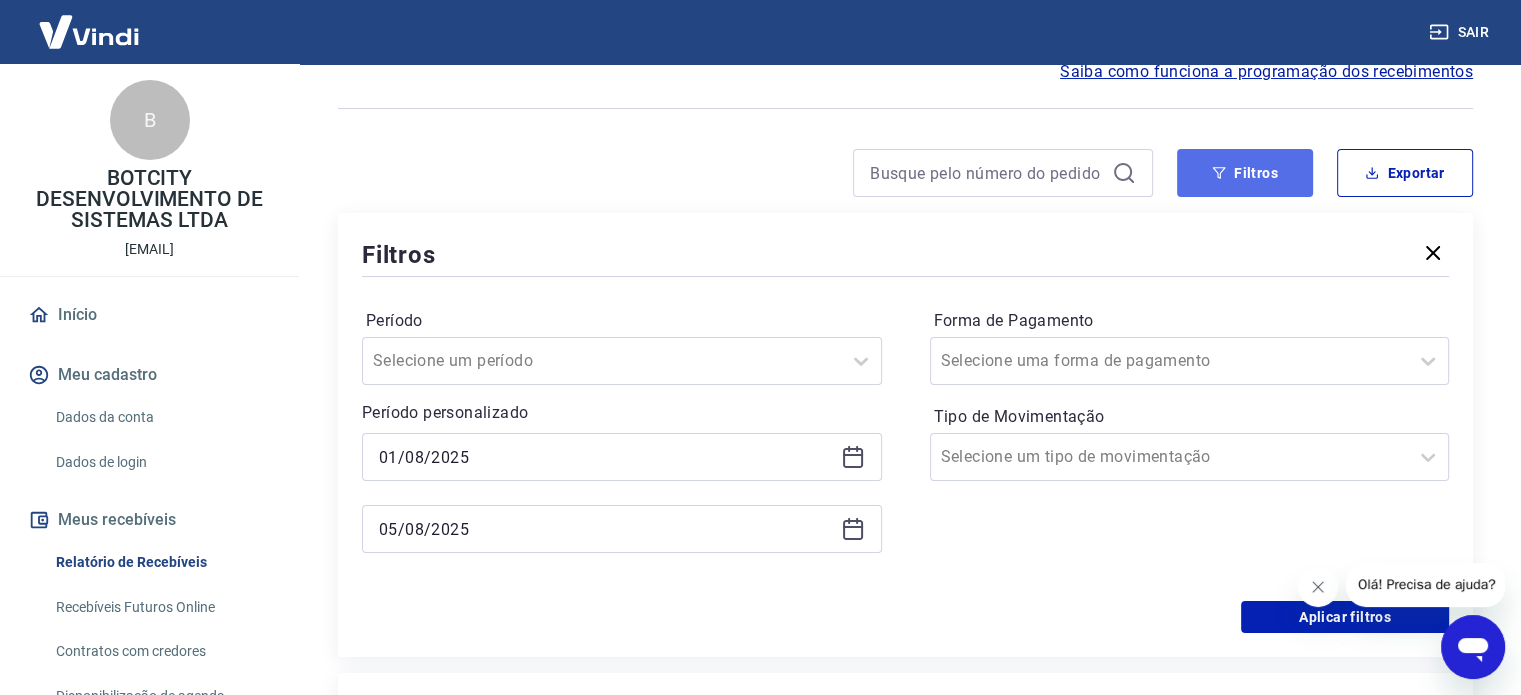 click on "Filtros" at bounding box center (1245, 173) 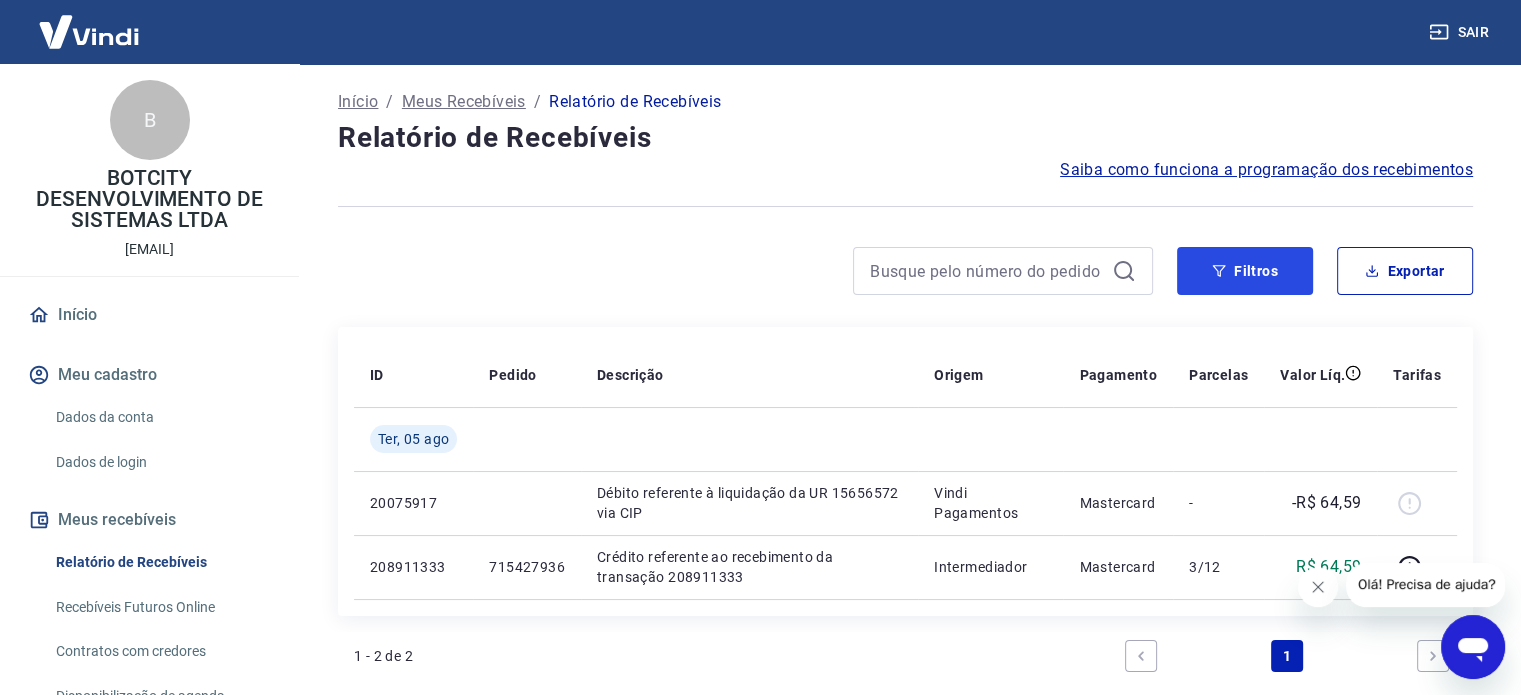 scroll, scrollTop: 0, scrollLeft: 0, axis: both 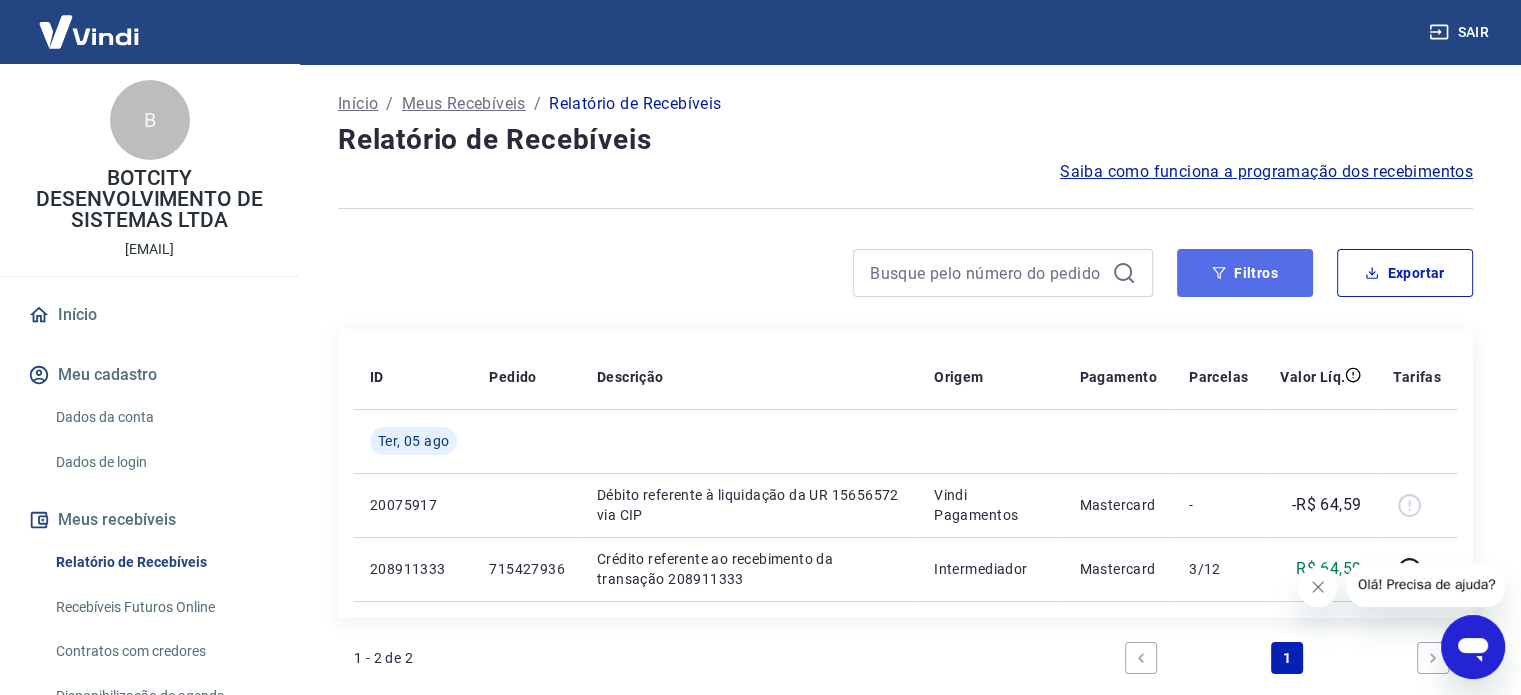 click on "Filtros" at bounding box center [1245, 273] 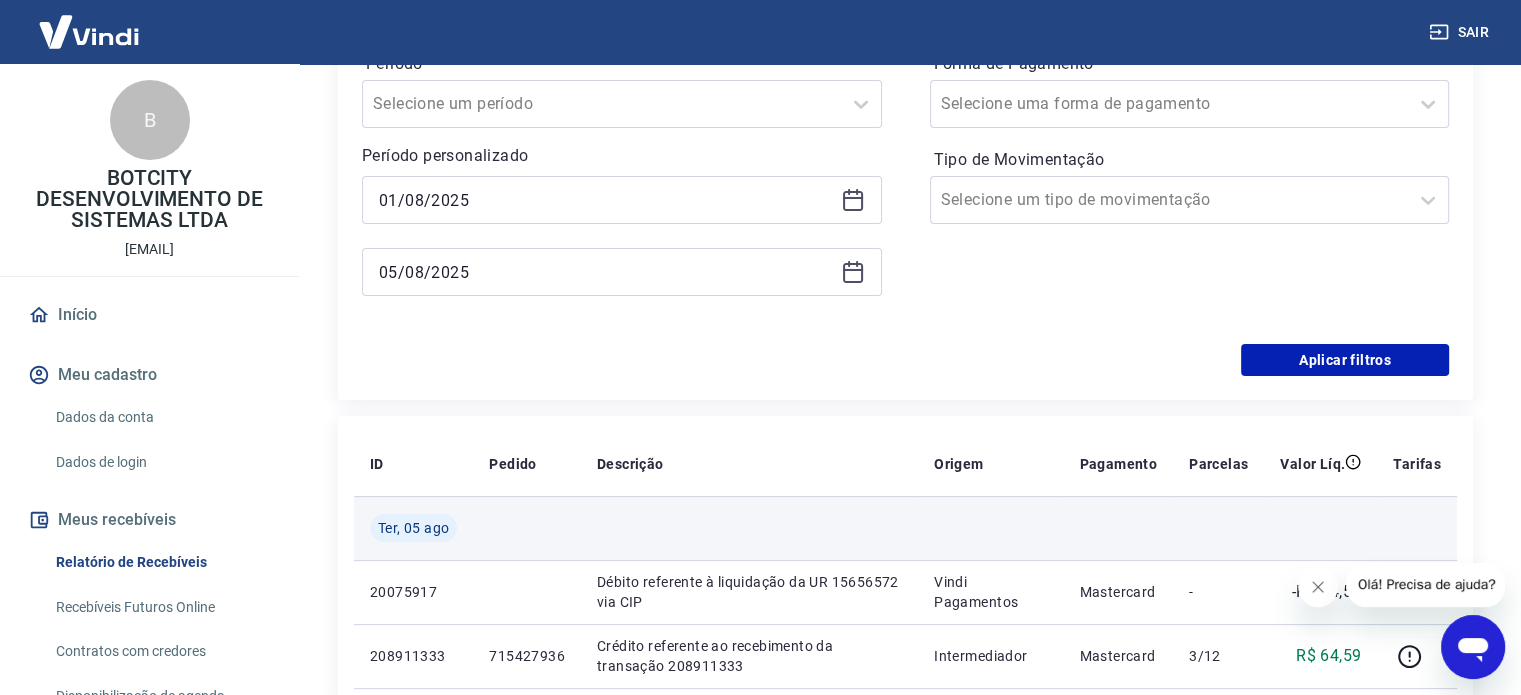 scroll, scrollTop: 400, scrollLeft: 0, axis: vertical 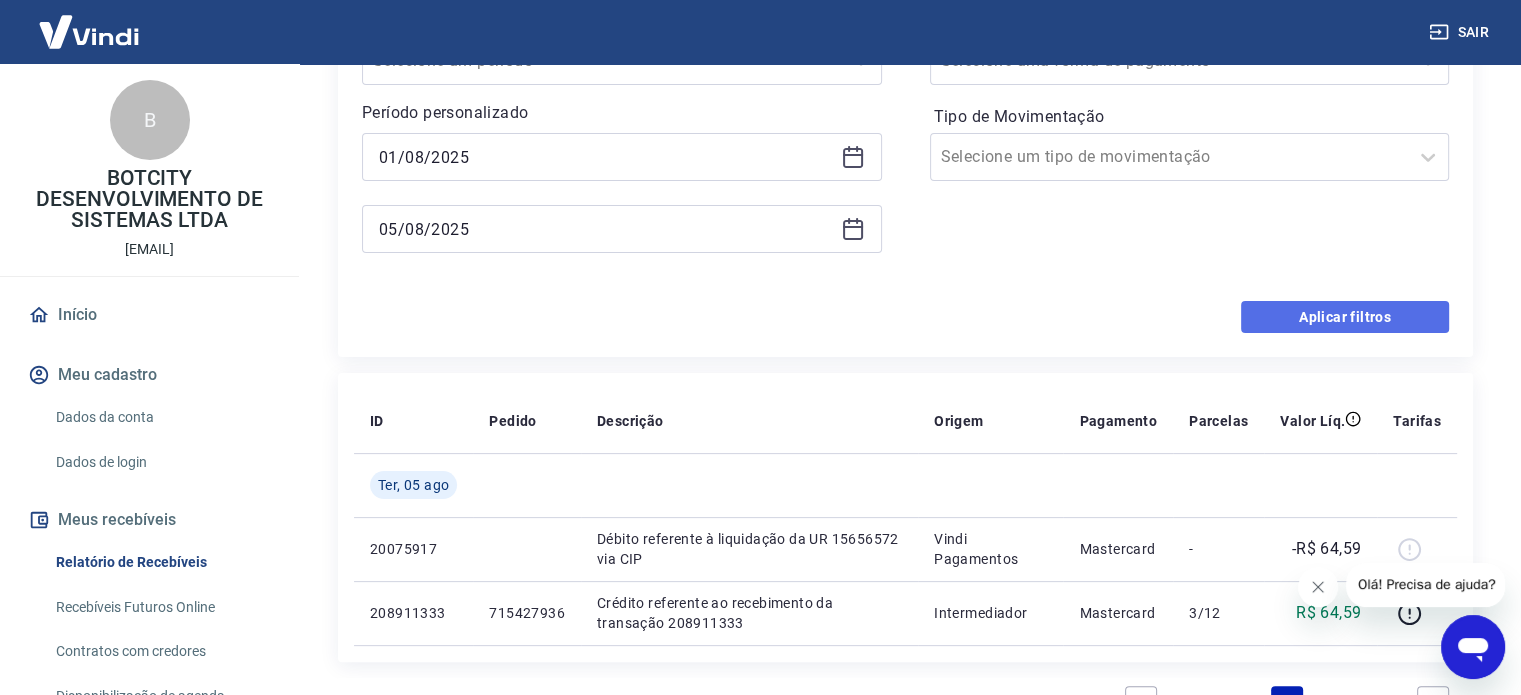 click on "Aplicar filtros" at bounding box center (1345, 317) 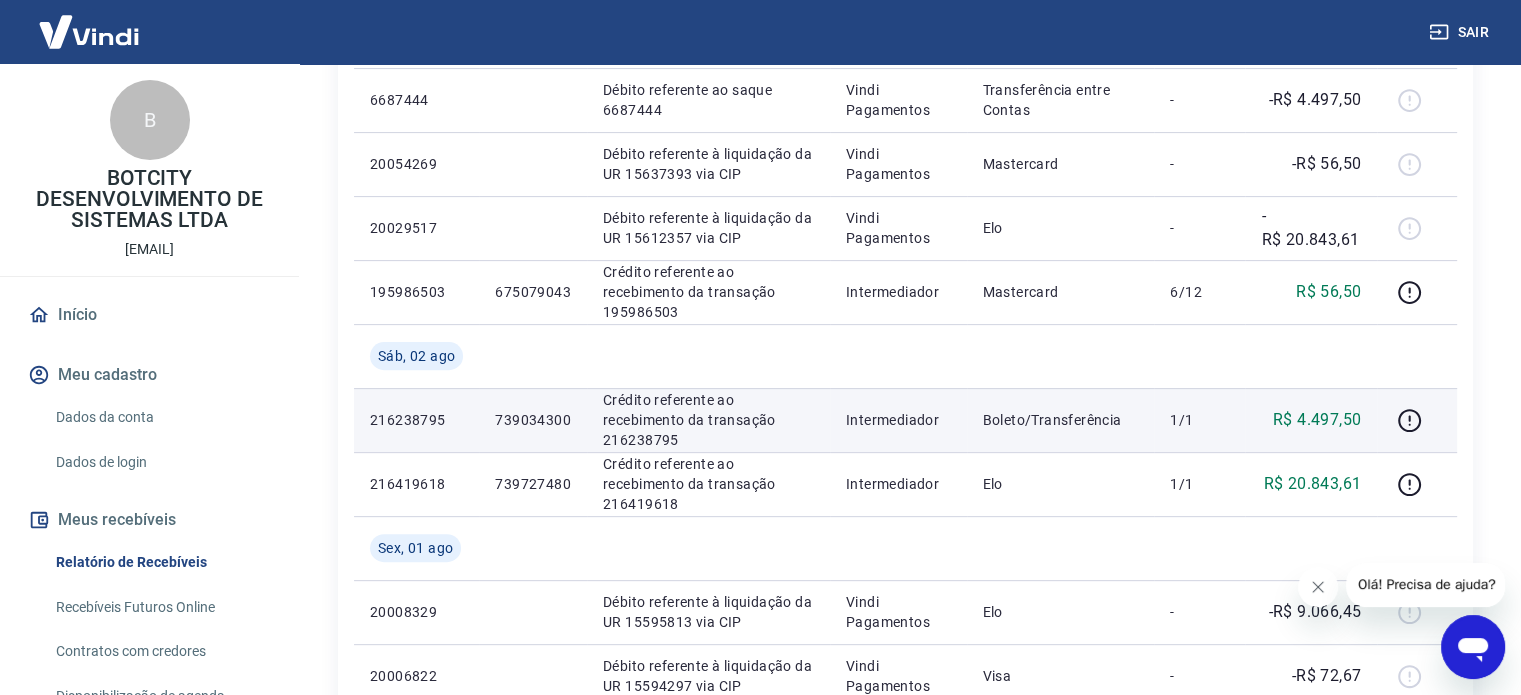 scroll, scrollTop: 600, scrollLeft: 0, axis: vertical 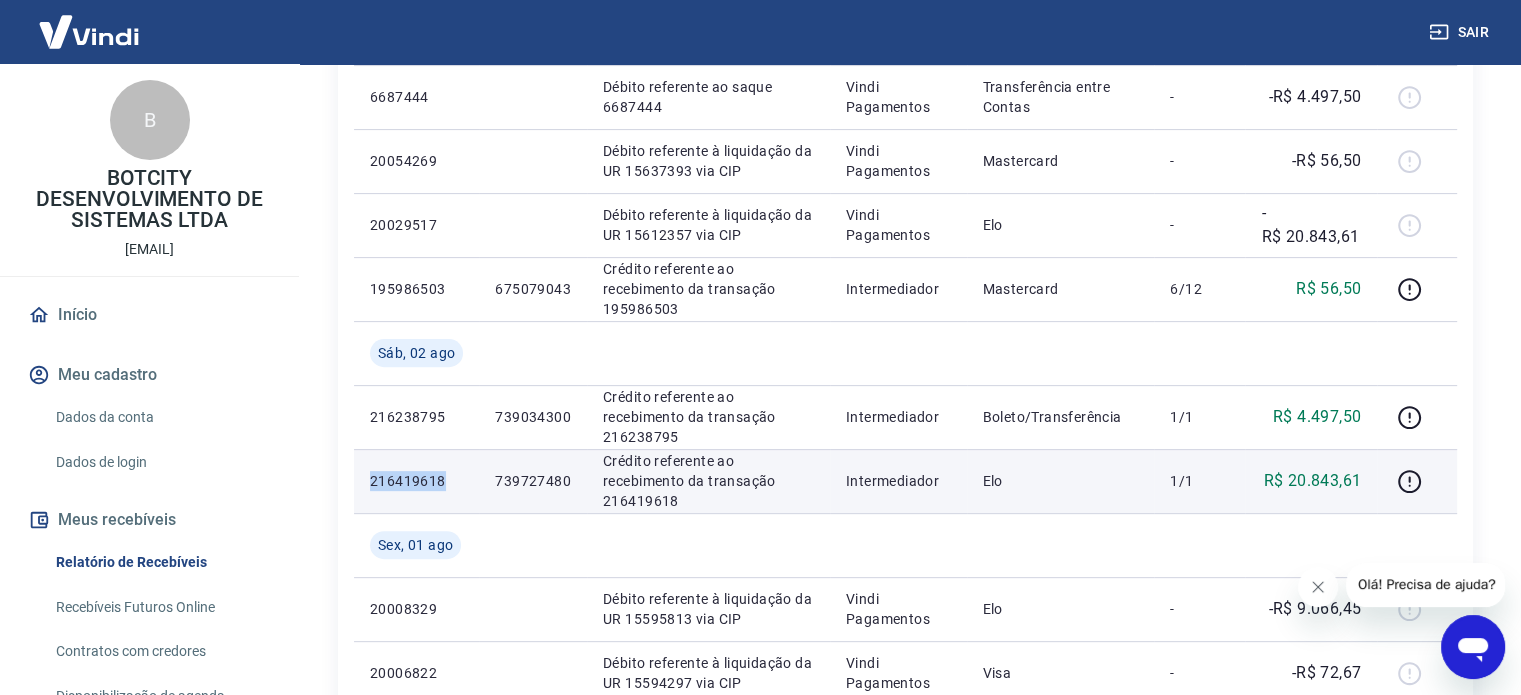 drag, startPoint x: 373, startPoint y: 486, endPoint x: 441, endPoint y: 483, distance: 68.06615 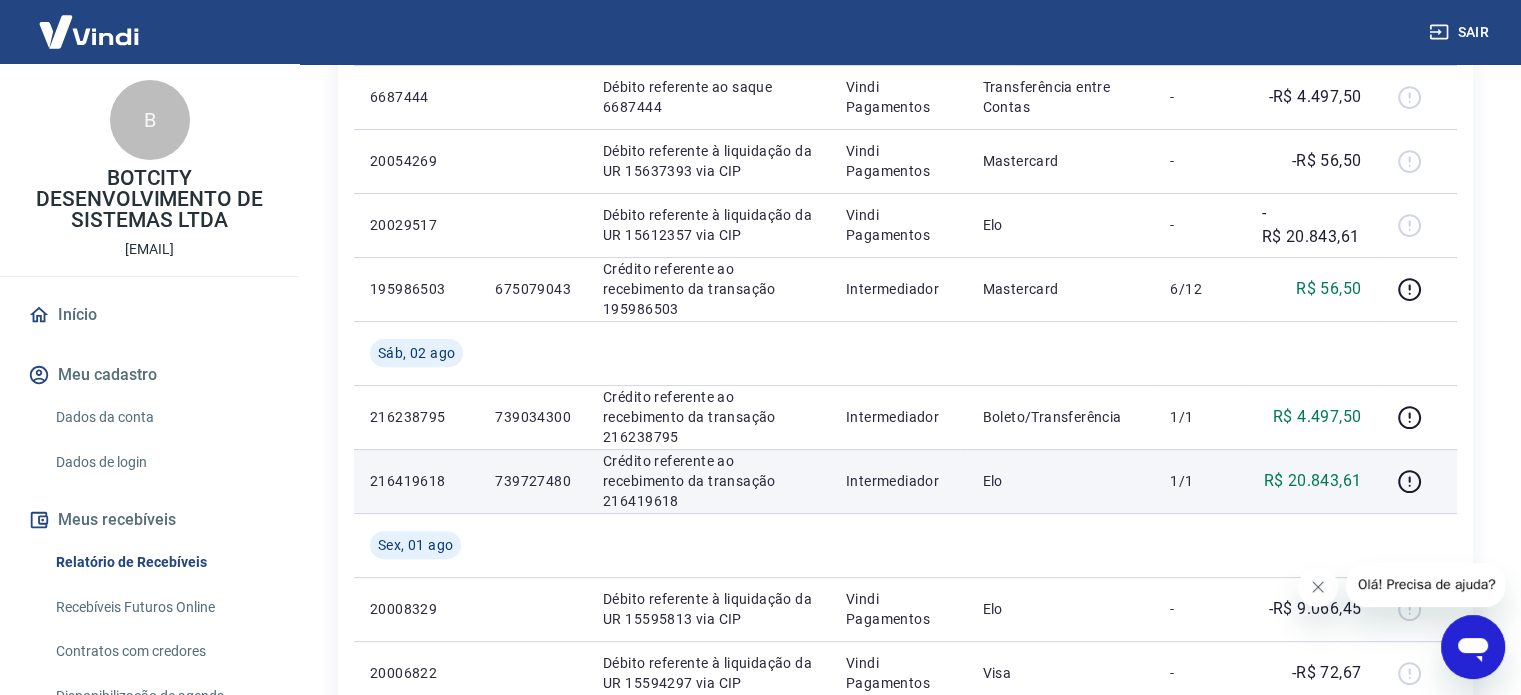 click on "739727480" at bounding box center [533, 481] 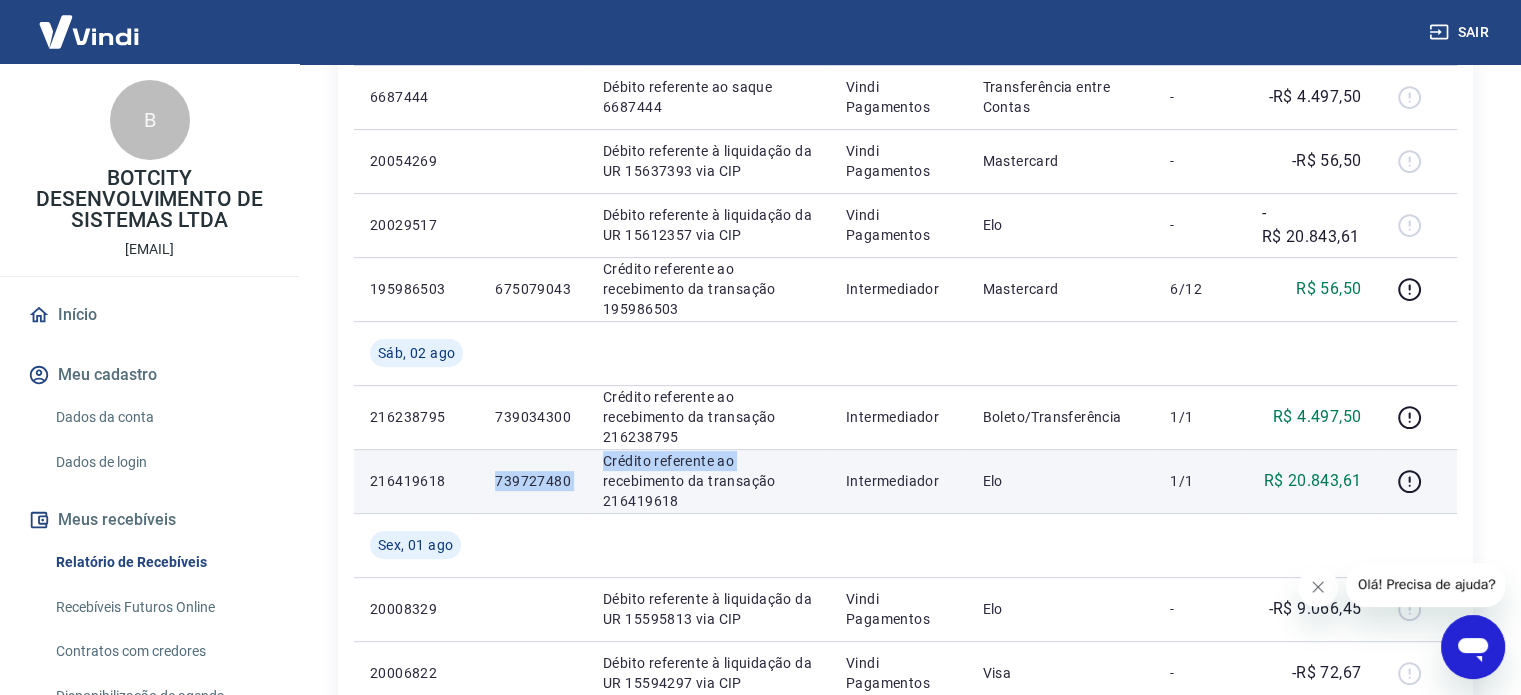 drag, startPoint x: 495, startPoint y: 481, endPoint x: 587, endPoint y: 484, distance: 92.0489 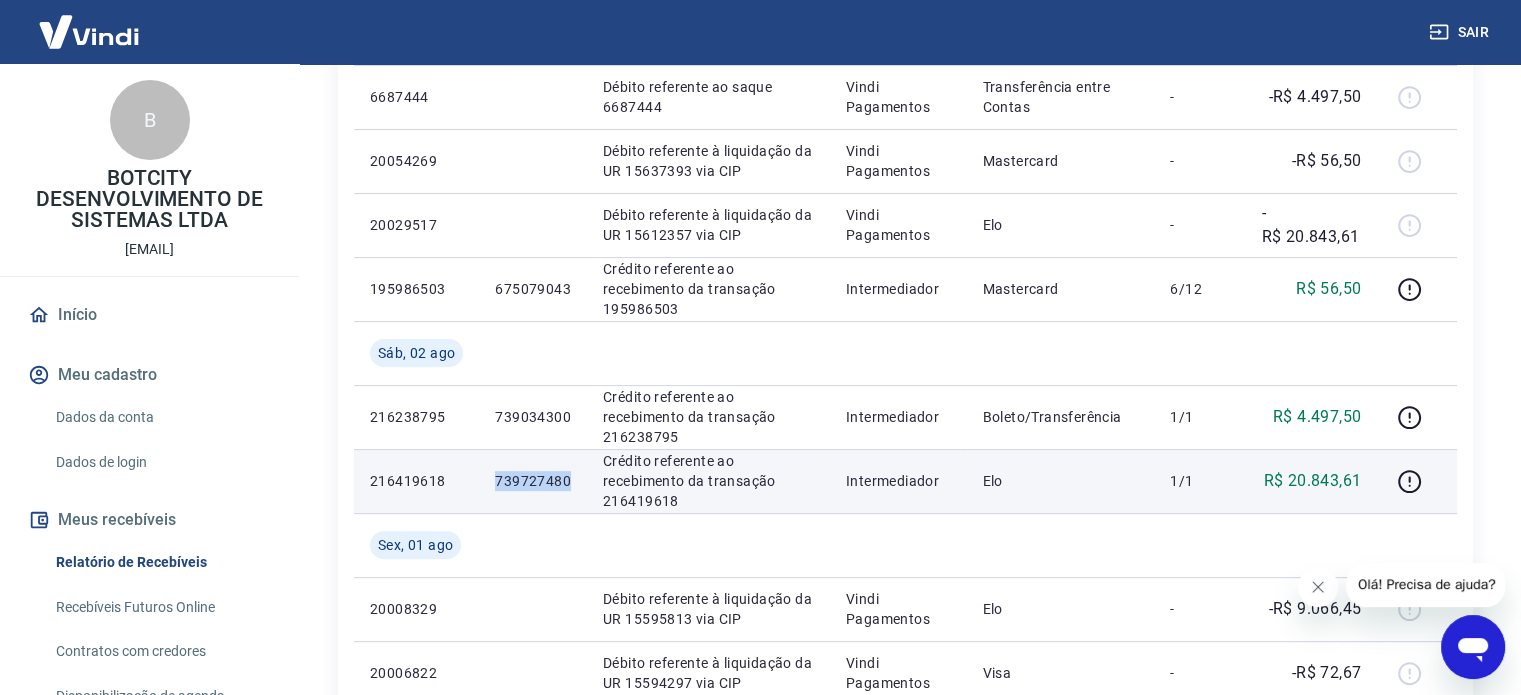 drag, startPoint x: 497, startPoint y: 484, endPoint x: 583, endPoint y: 484, distance: 86 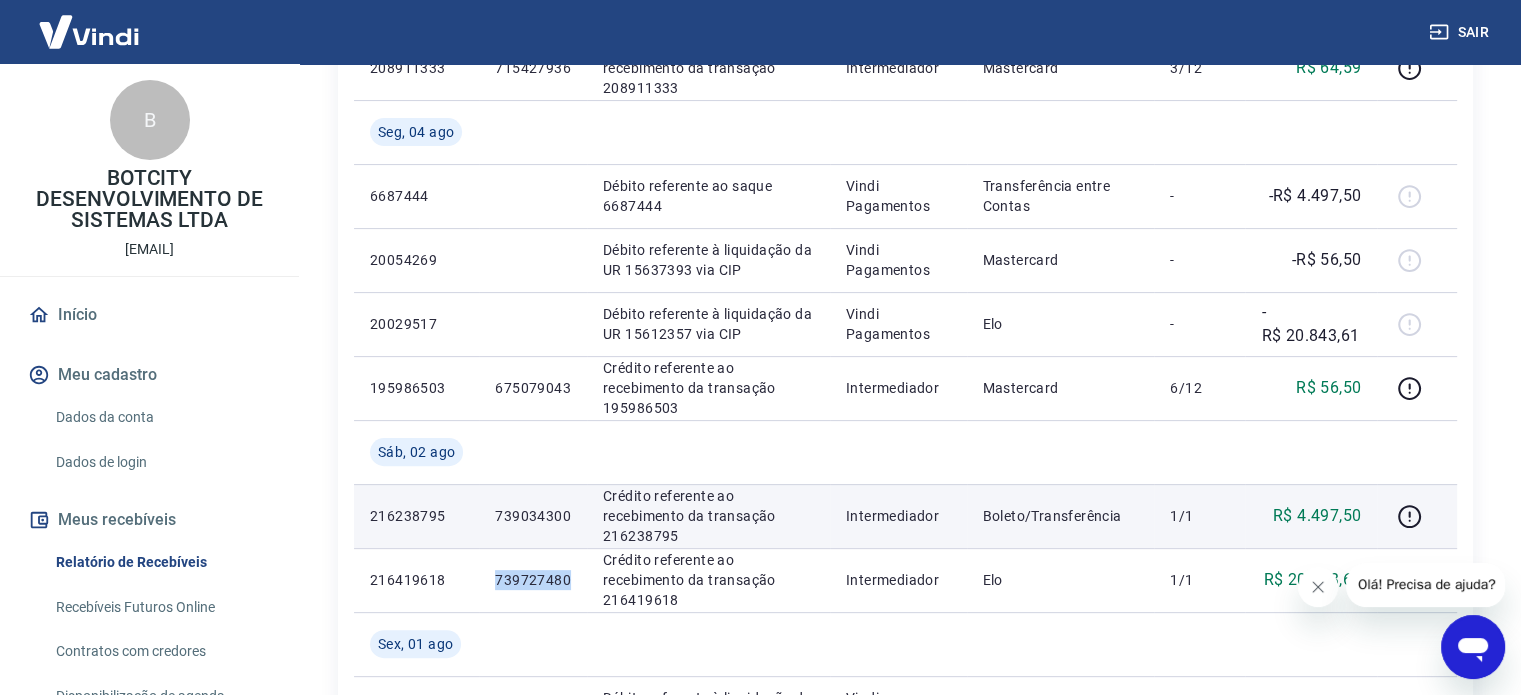 scroll, scrollTop: 500, scrollLeft: 0, axis: vertical 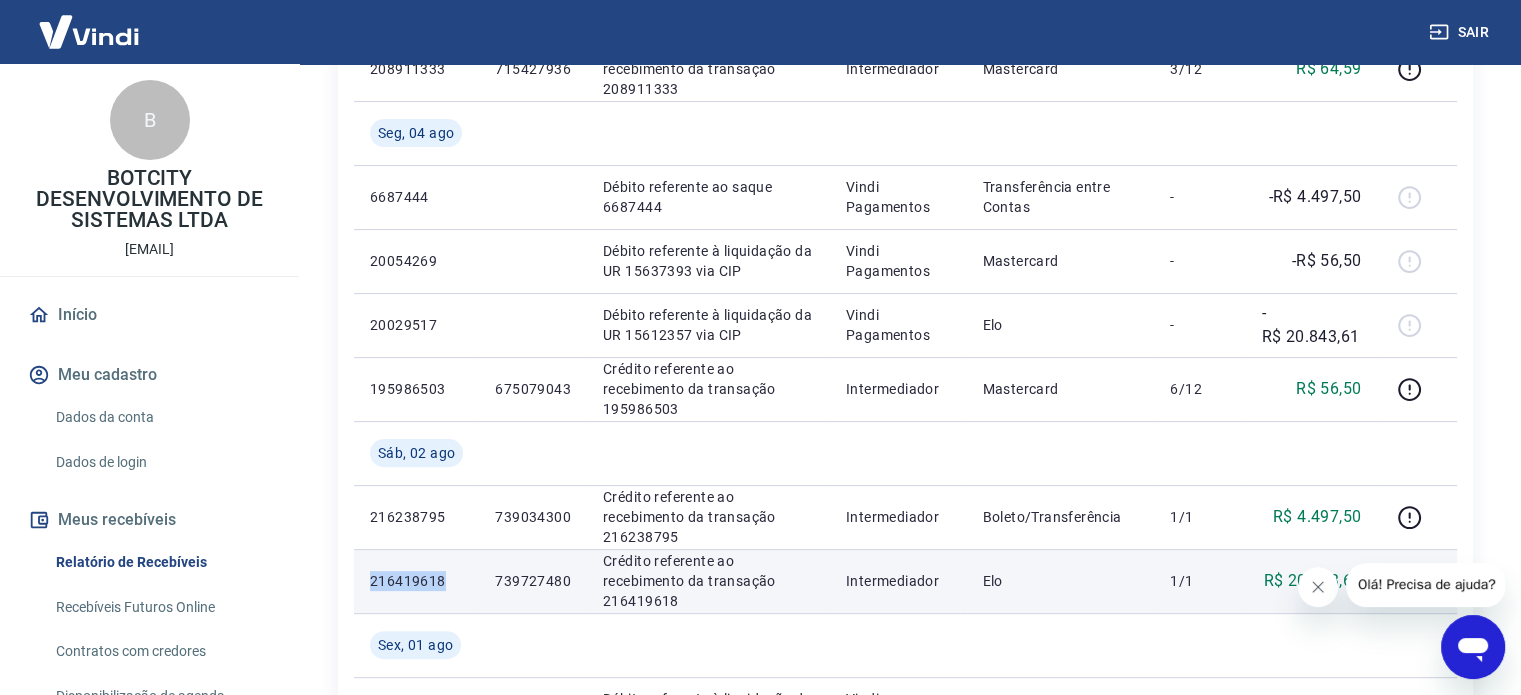 drag, startPoint x: 368, startPoint y: 581, endPoint x: 452, endPoint y: 588, distance: 84.29116 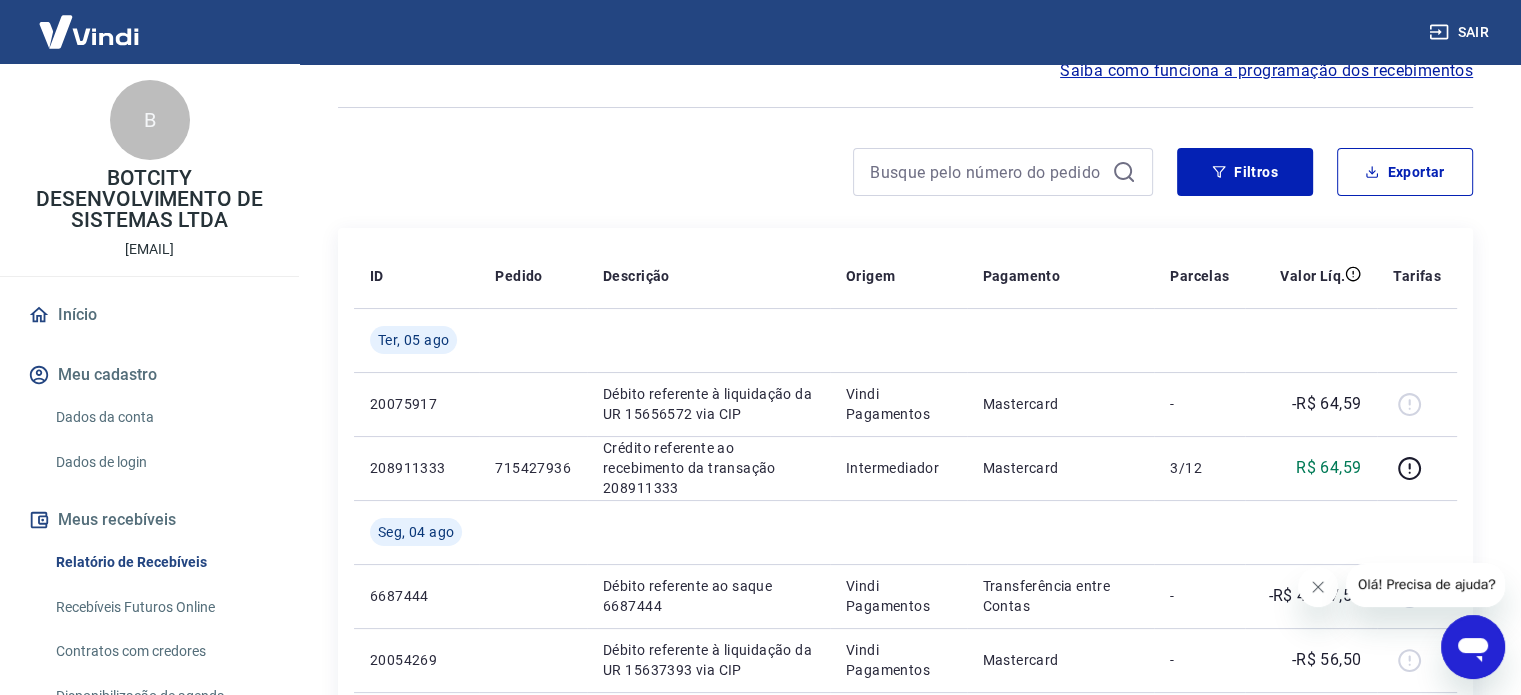 scroll, scrollTop: 100, scrollLeft: 0, axis: vertical 